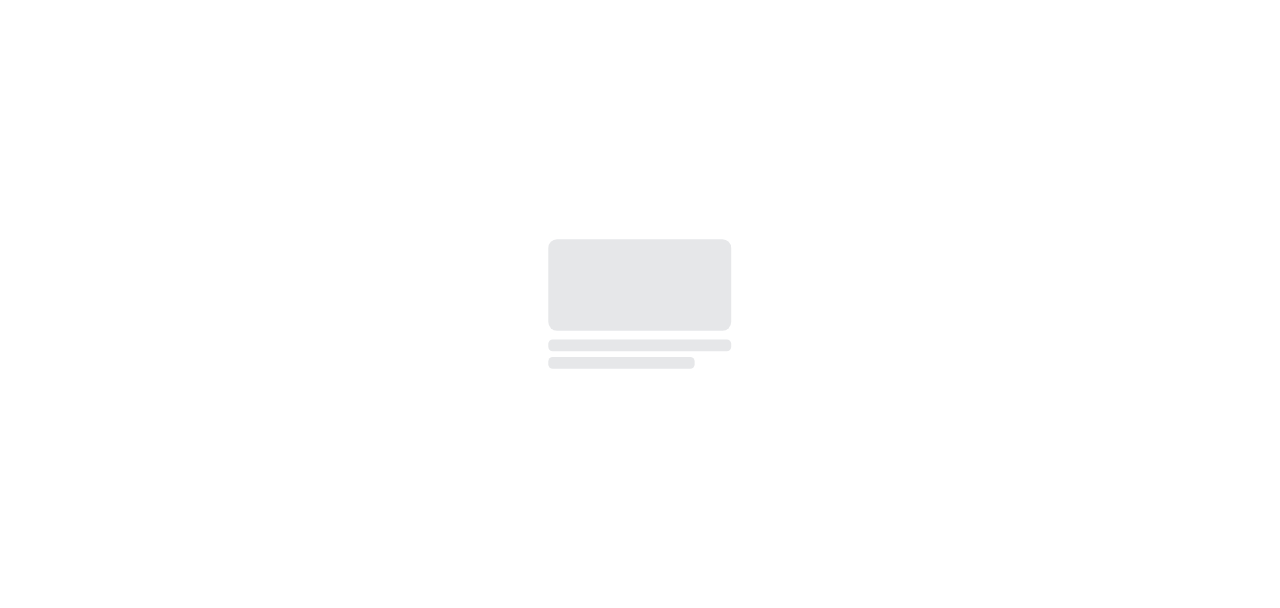 scroll, scrollTop: 0, scrollLeft: 0, axis: both 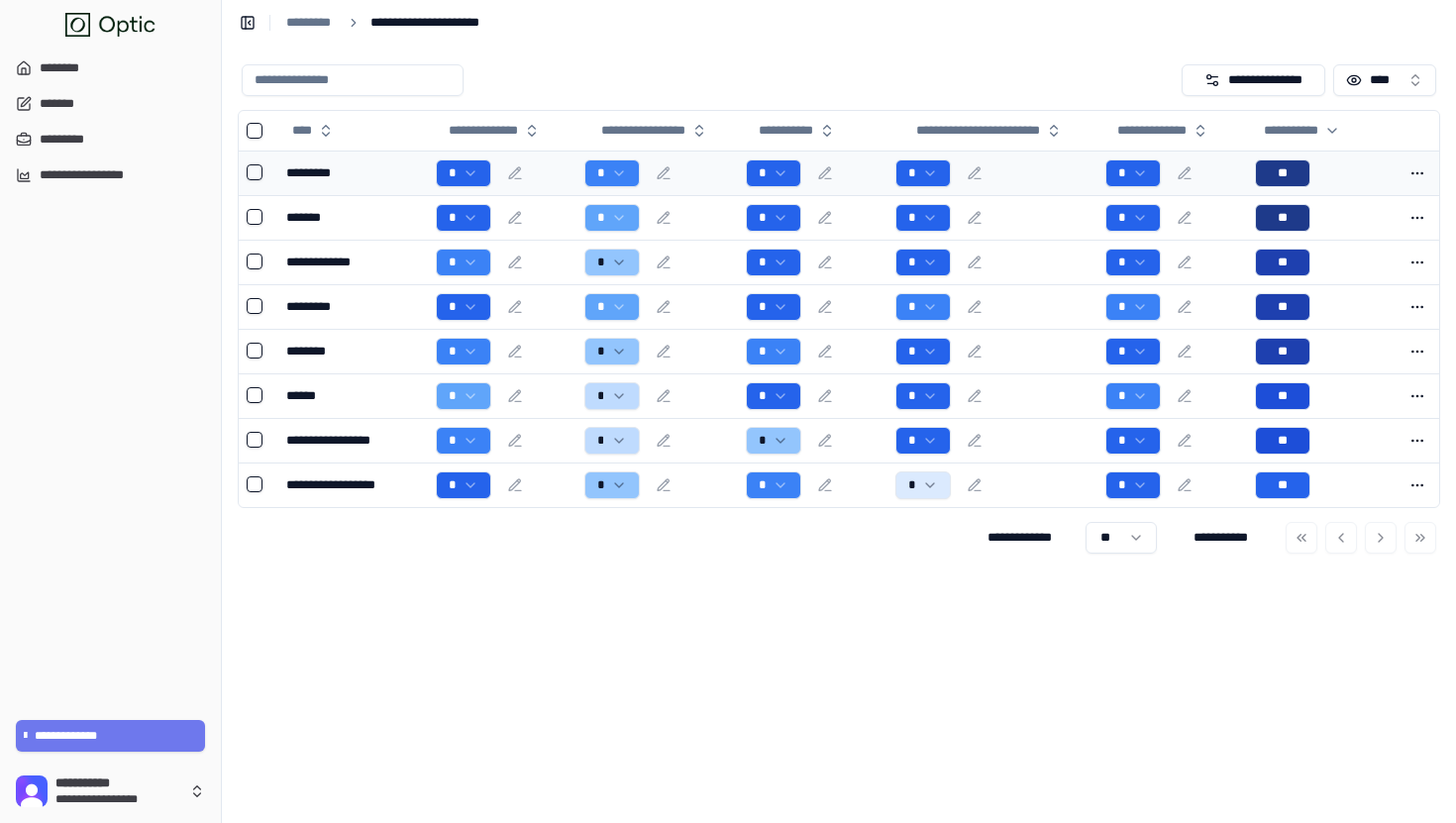 click on "*" at bounding box center [657, 173] 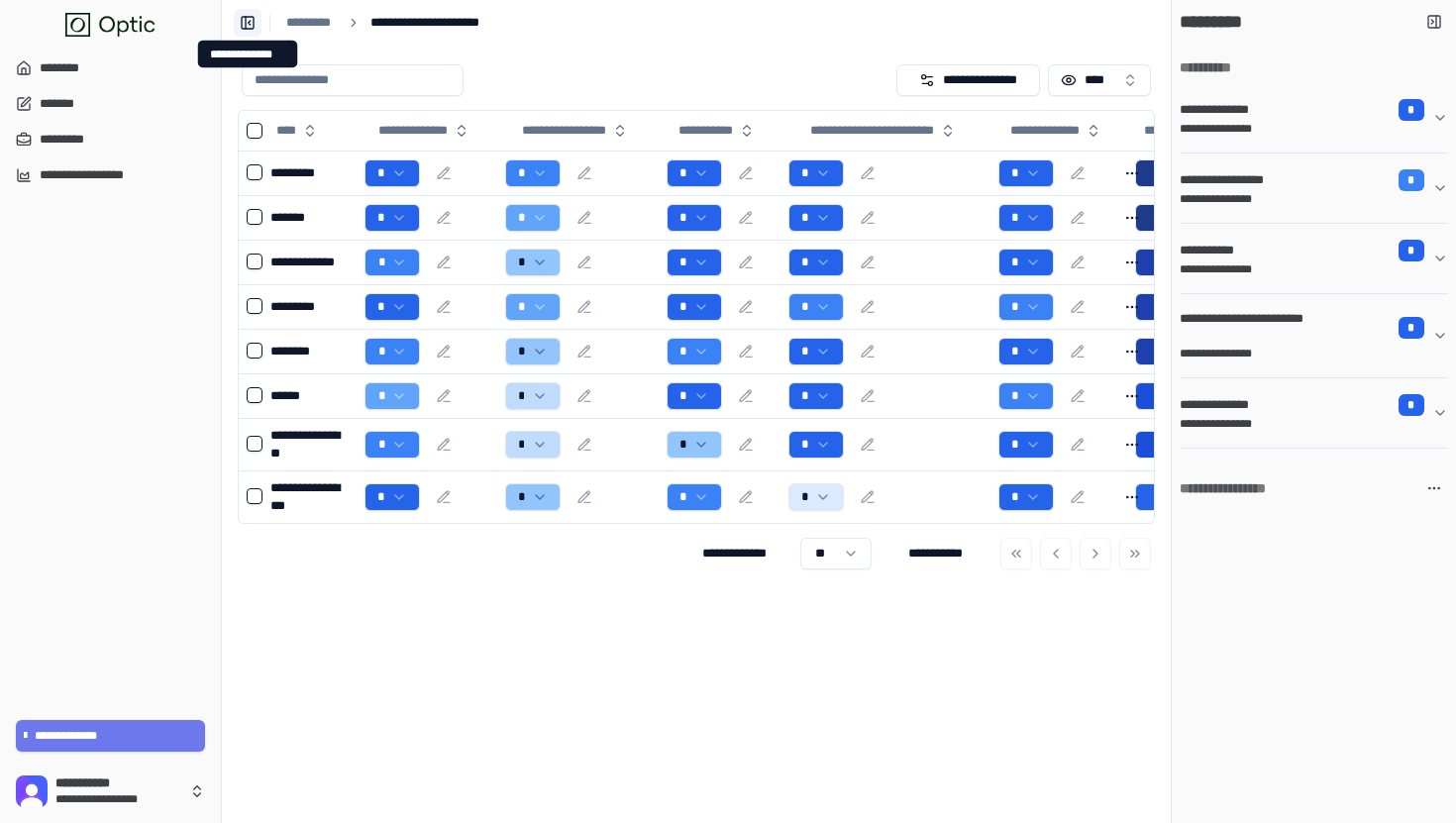 click on "**********" at bounding box center (248, 23) 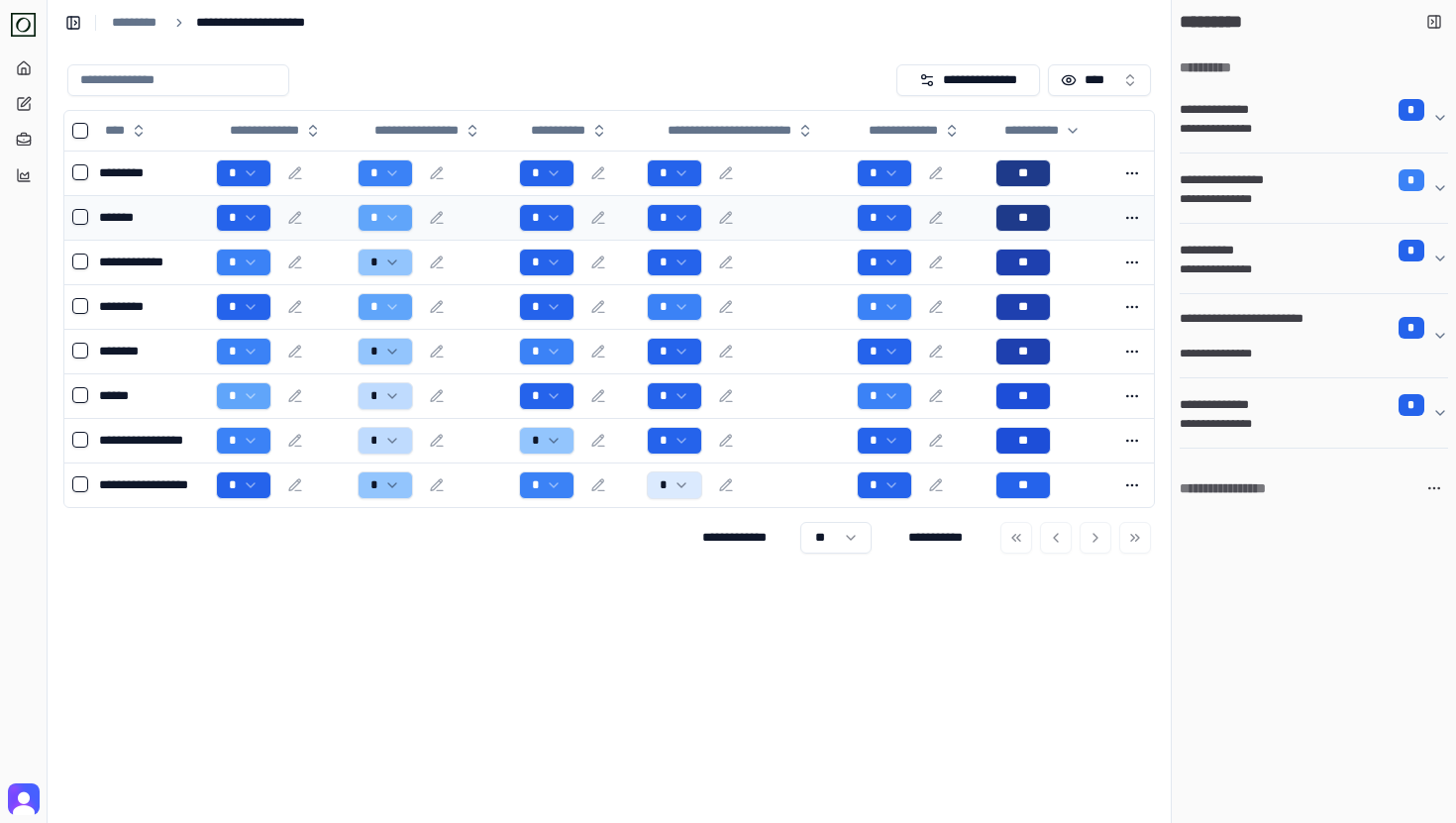 click on "*******" at bounding box center (150, 217) 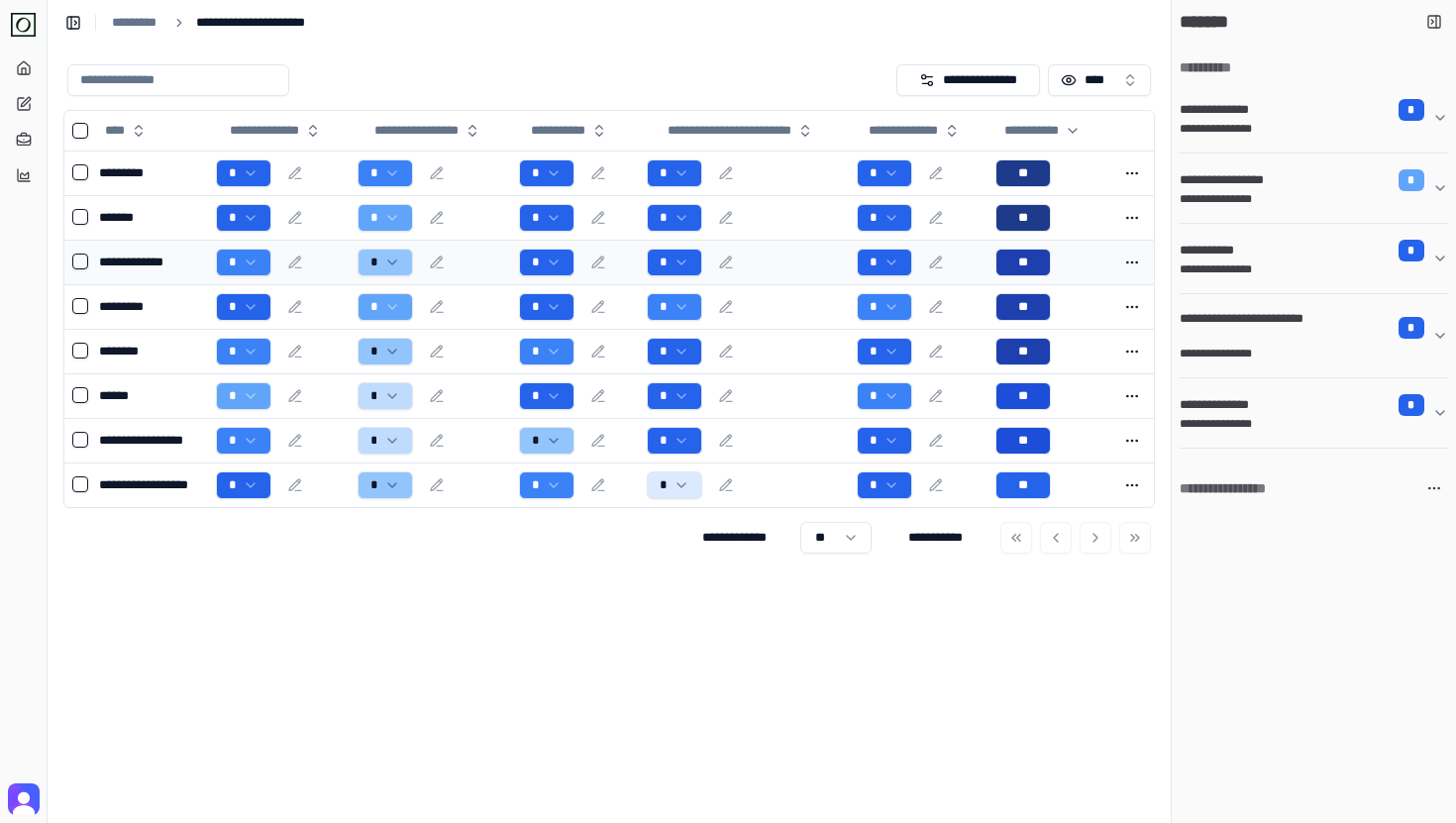 click on "**********" at bounding box center [150, 261] 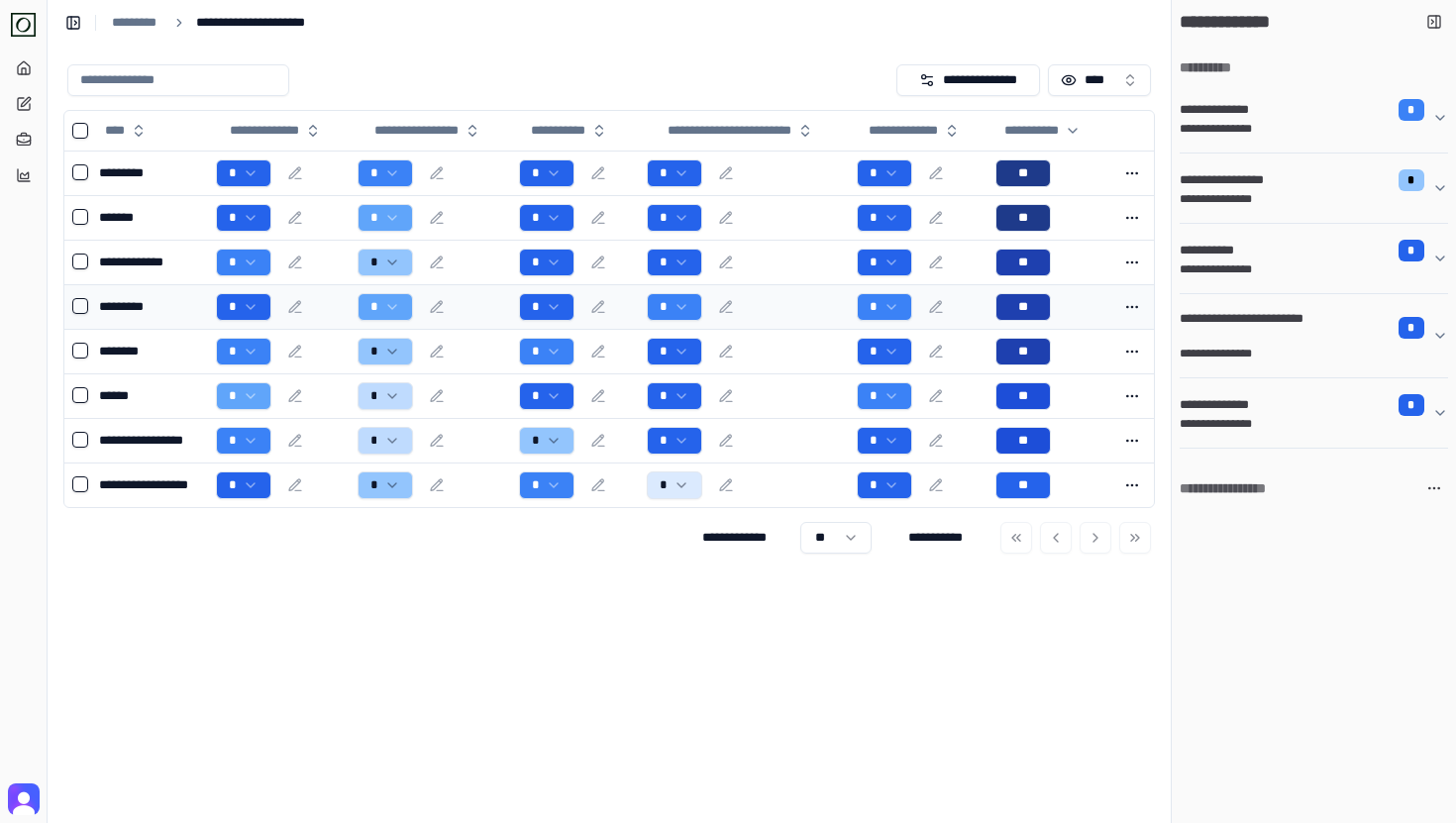 click on "*********" at bounding box center (150, 306) 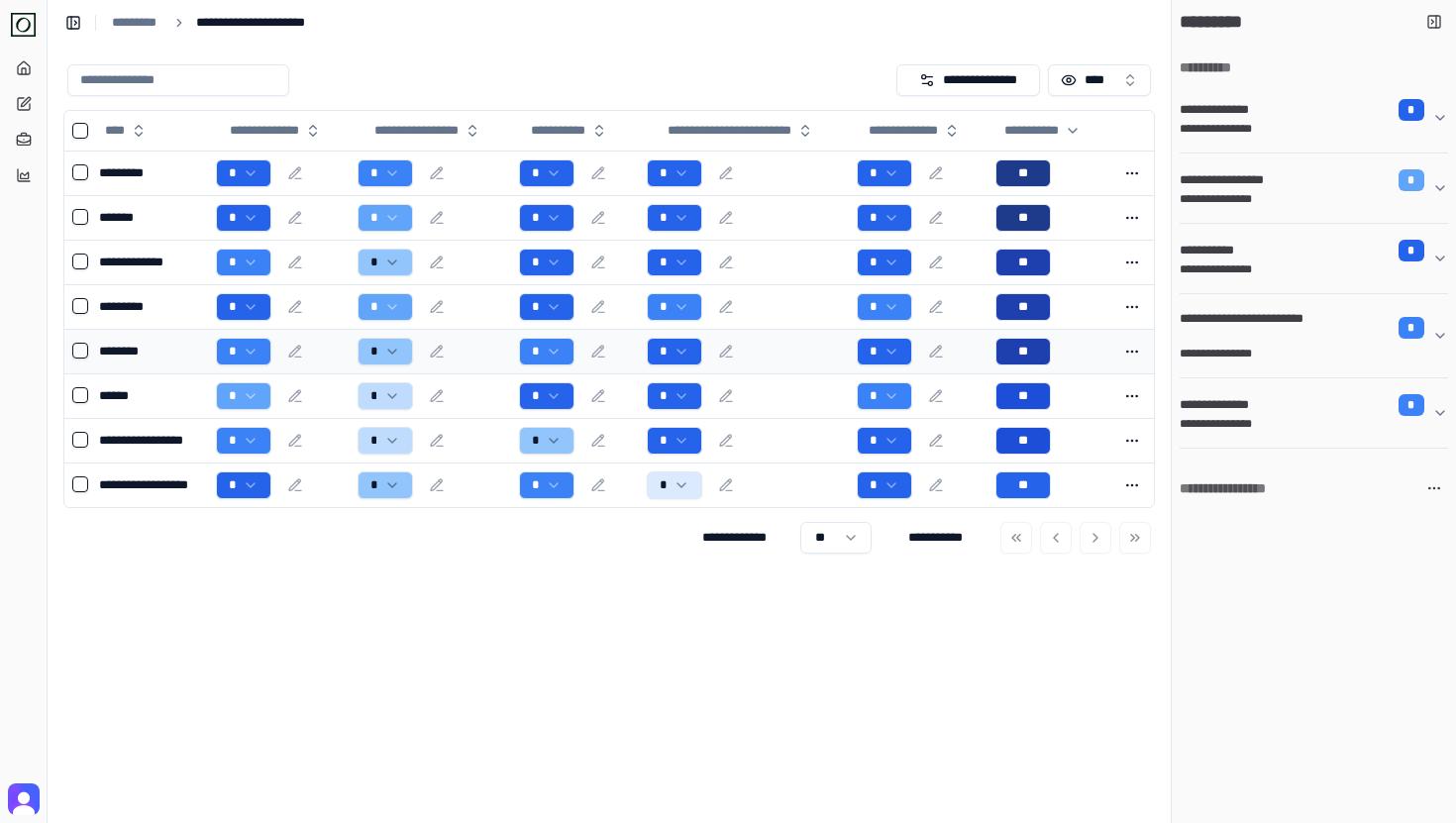 click on "********" at bounding box center (150, 351) 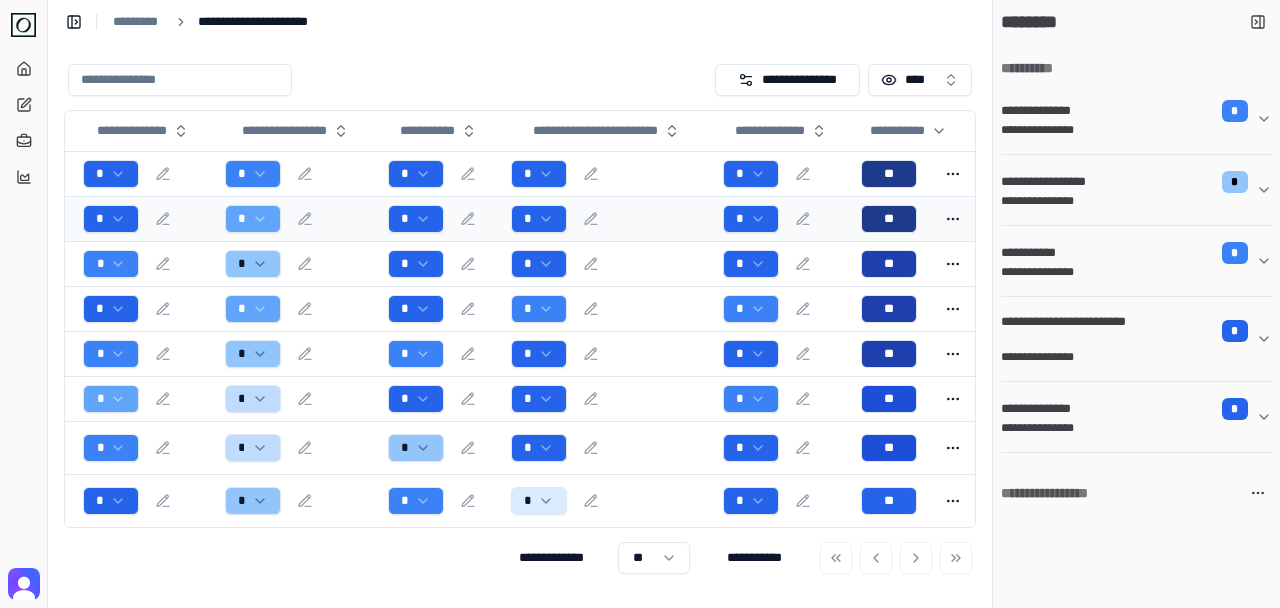 scroll, scrollTop: 0, scrollLeft: 0, axis: both 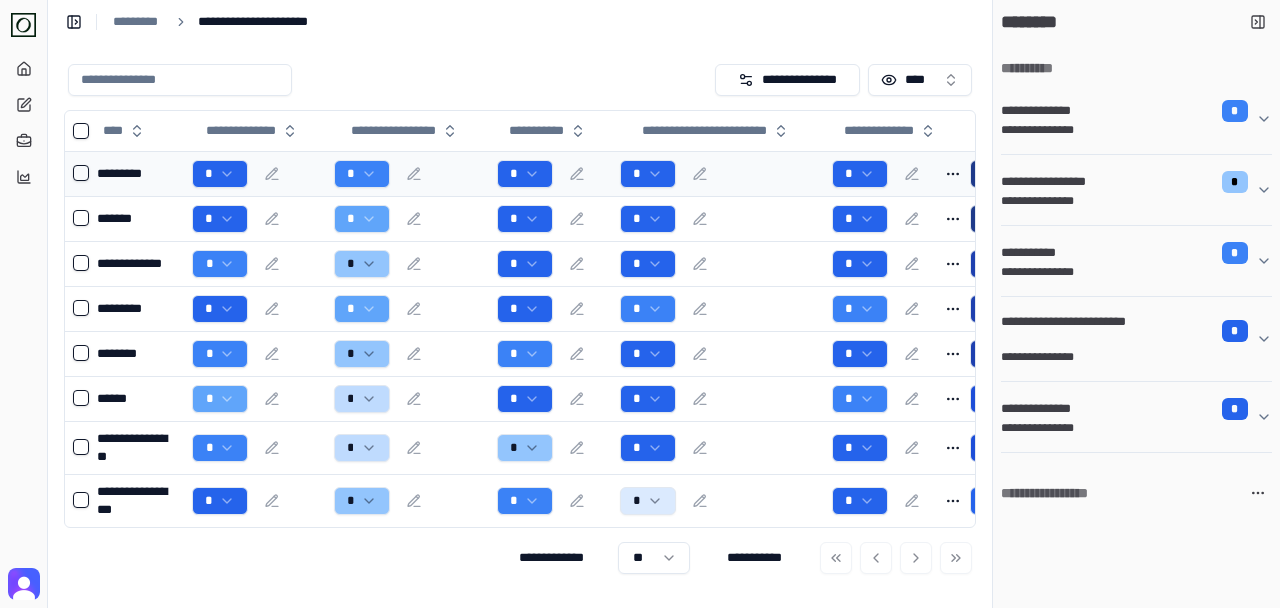 click on "*" at bounding box center [718, 174] 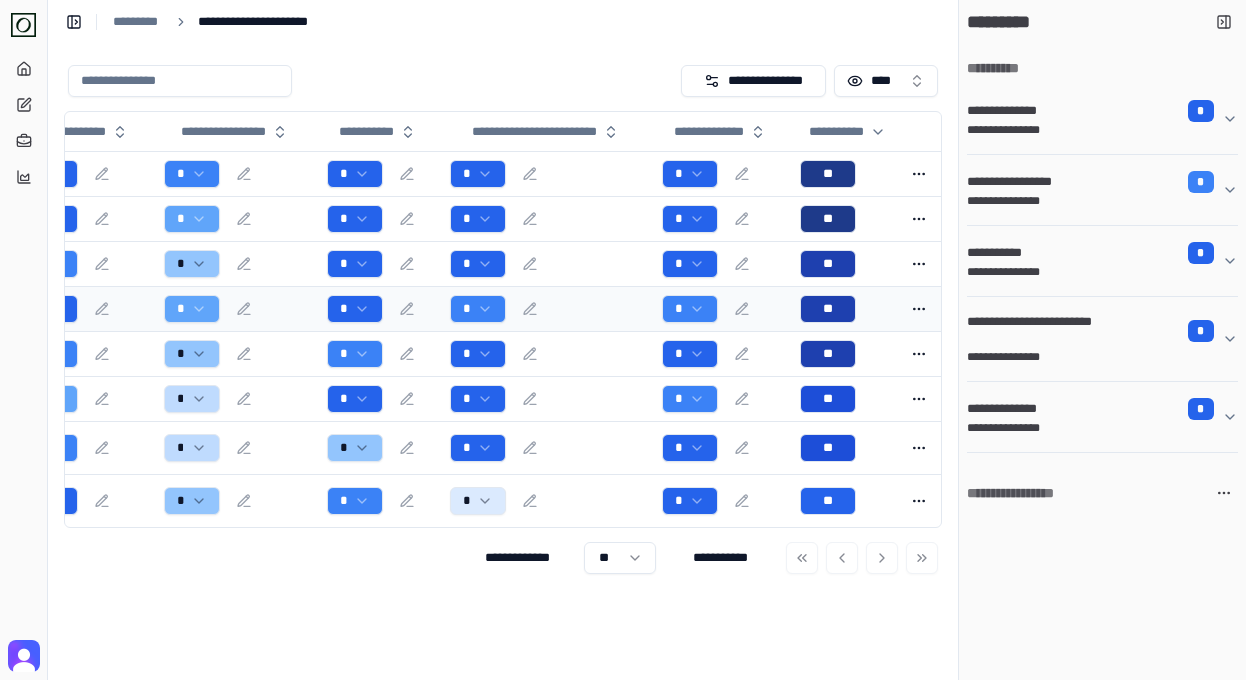 scroll, scrollTop: 0, scrollLeft: 0, axis: both 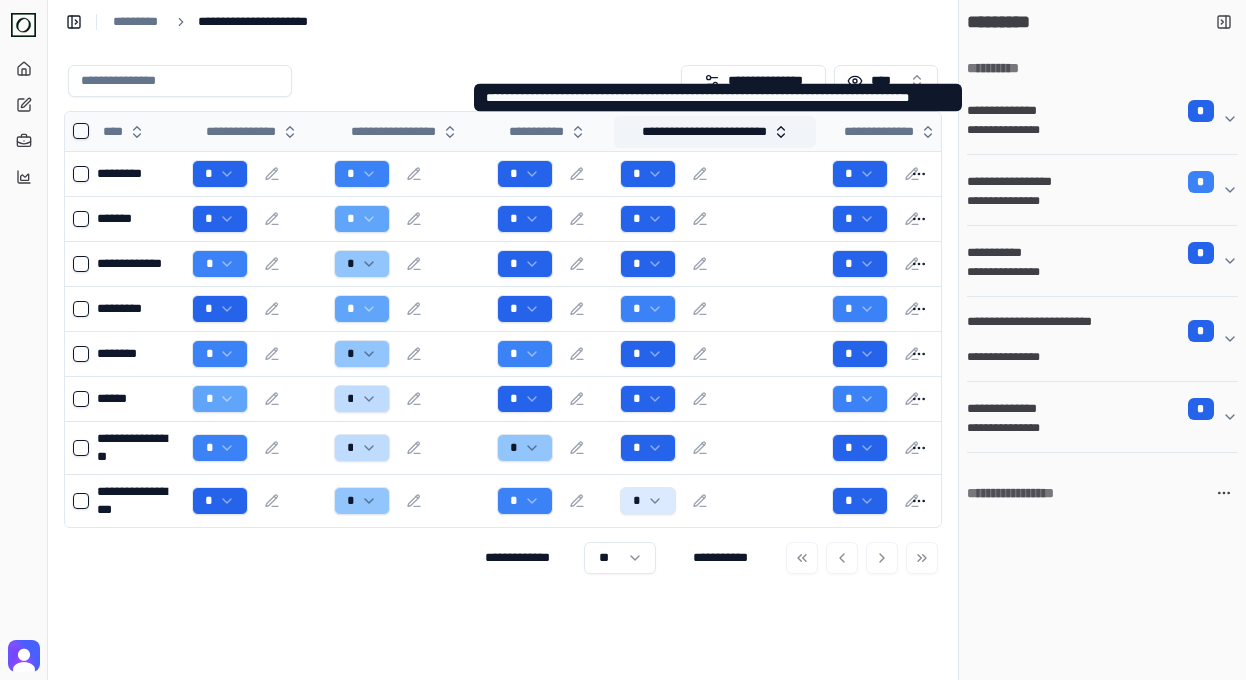 click on "**********" at bounding box center (715, 132) 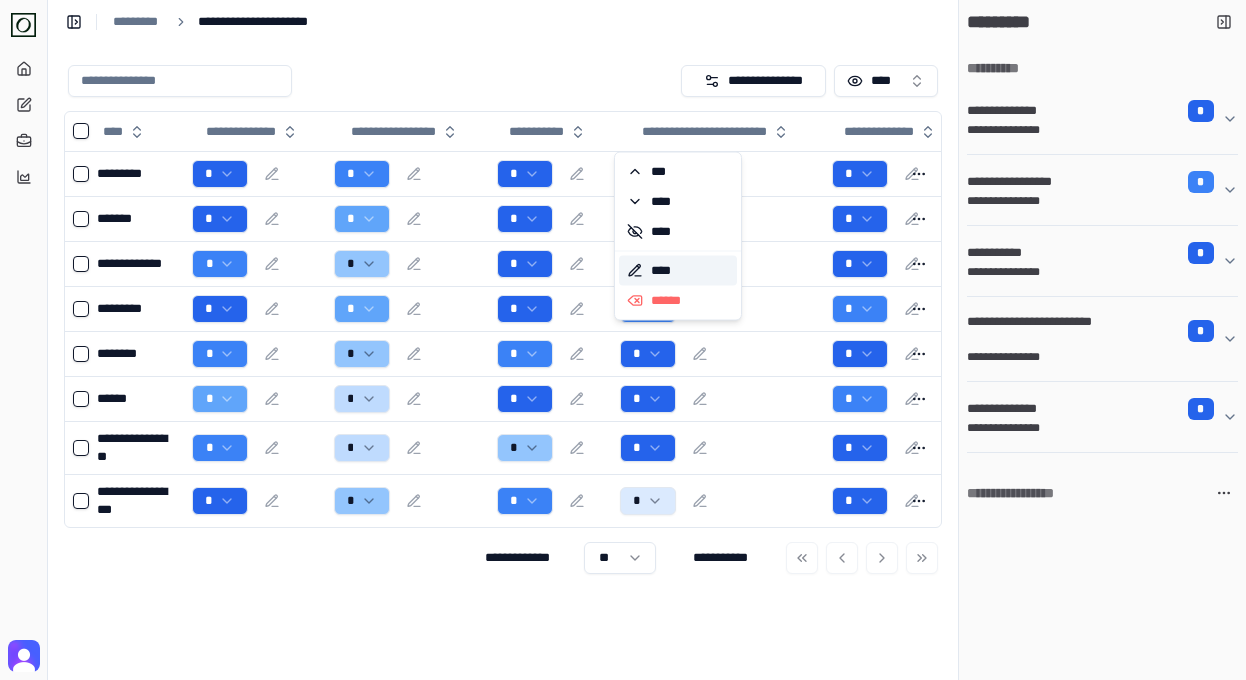 click on "****" at bounding box center [678, 271] 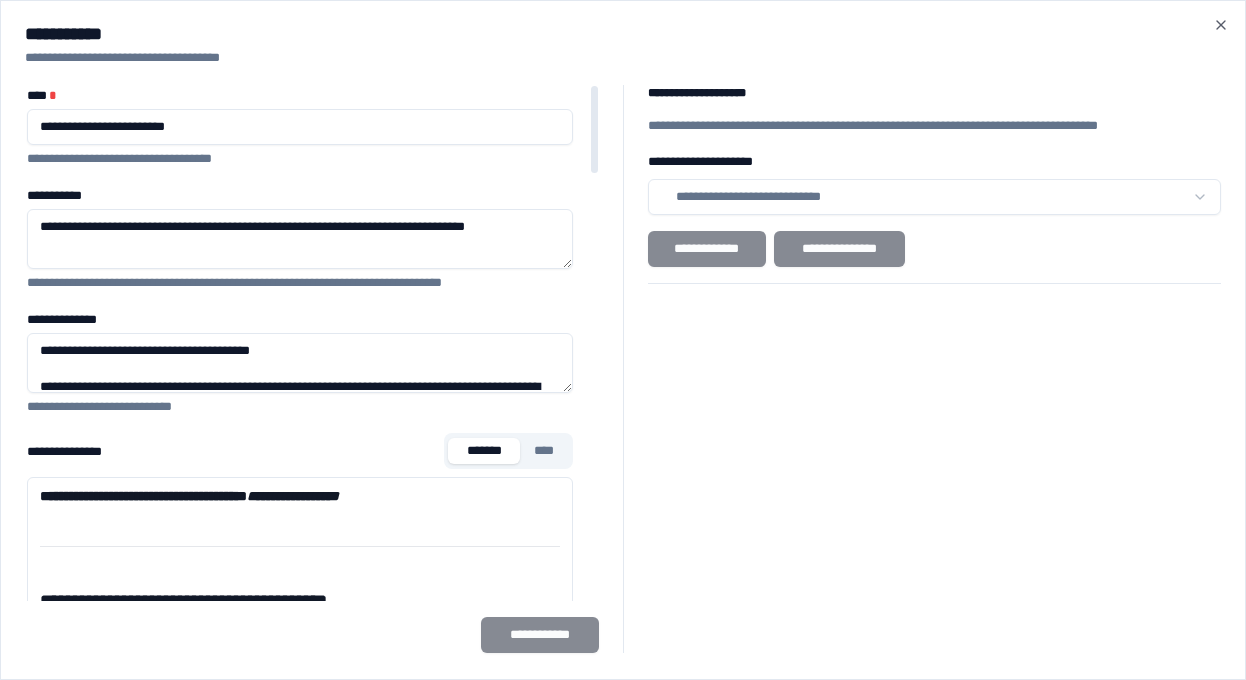 click on "**********" at bounding box center [300, 127] 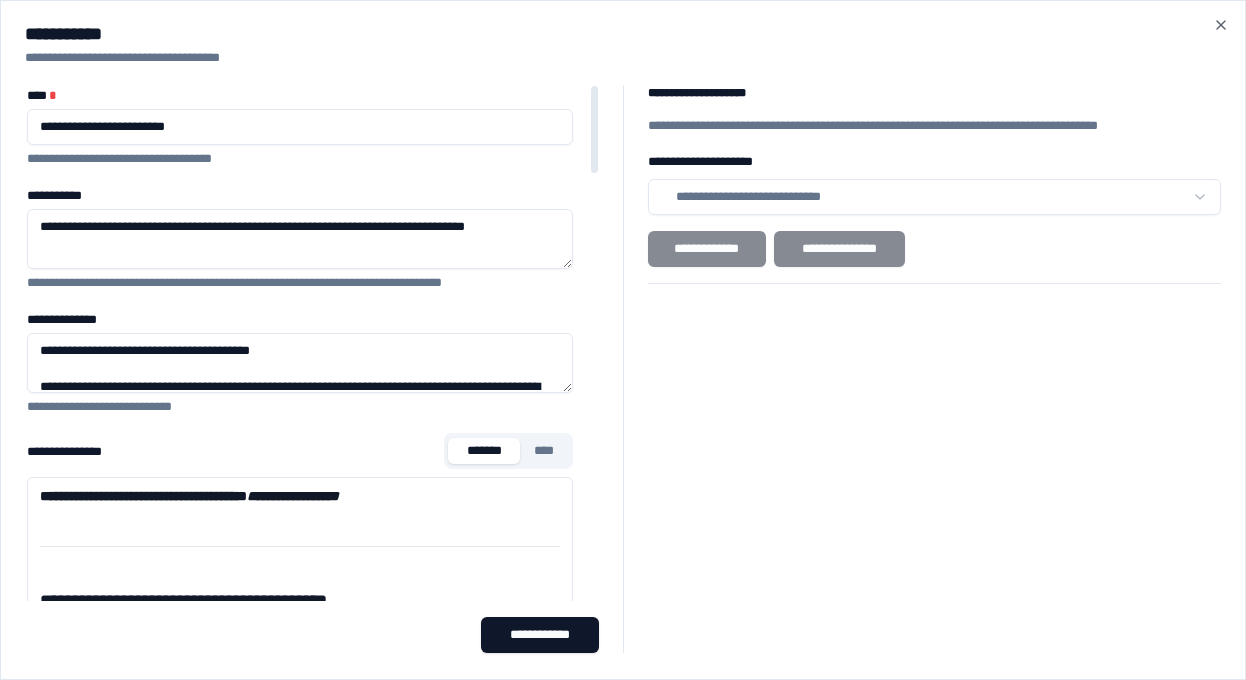 click on "**********" at bounding box center (300, 127) 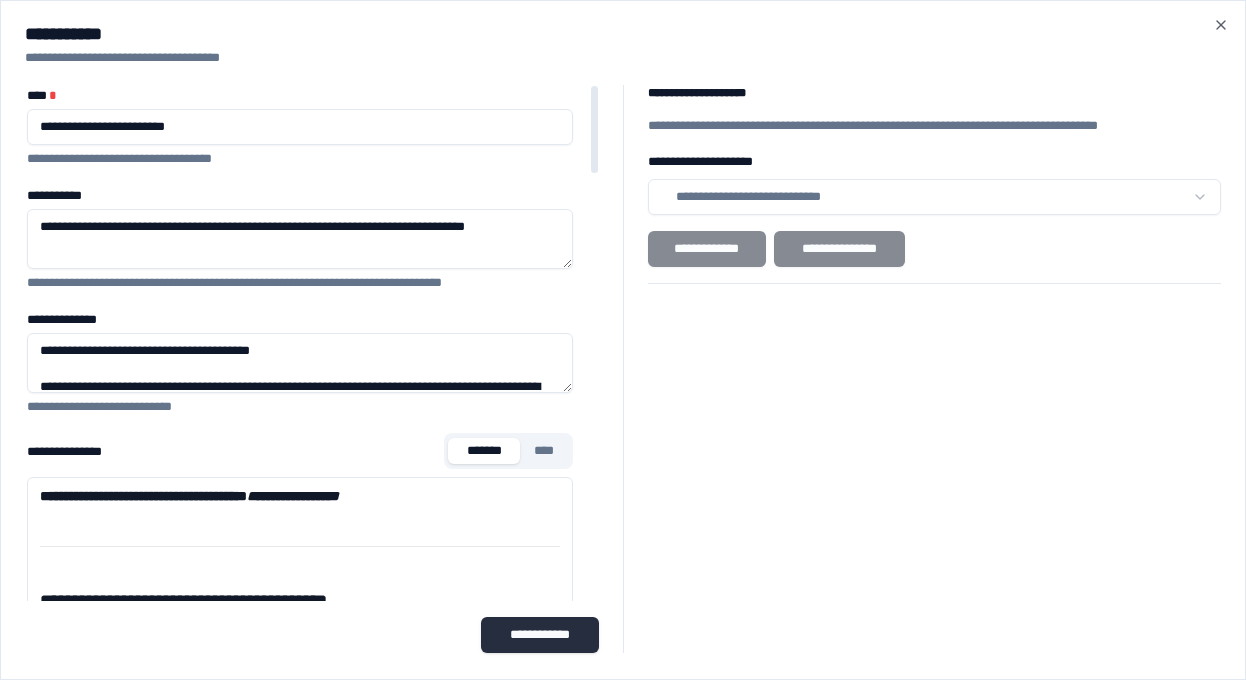 type on "**********" 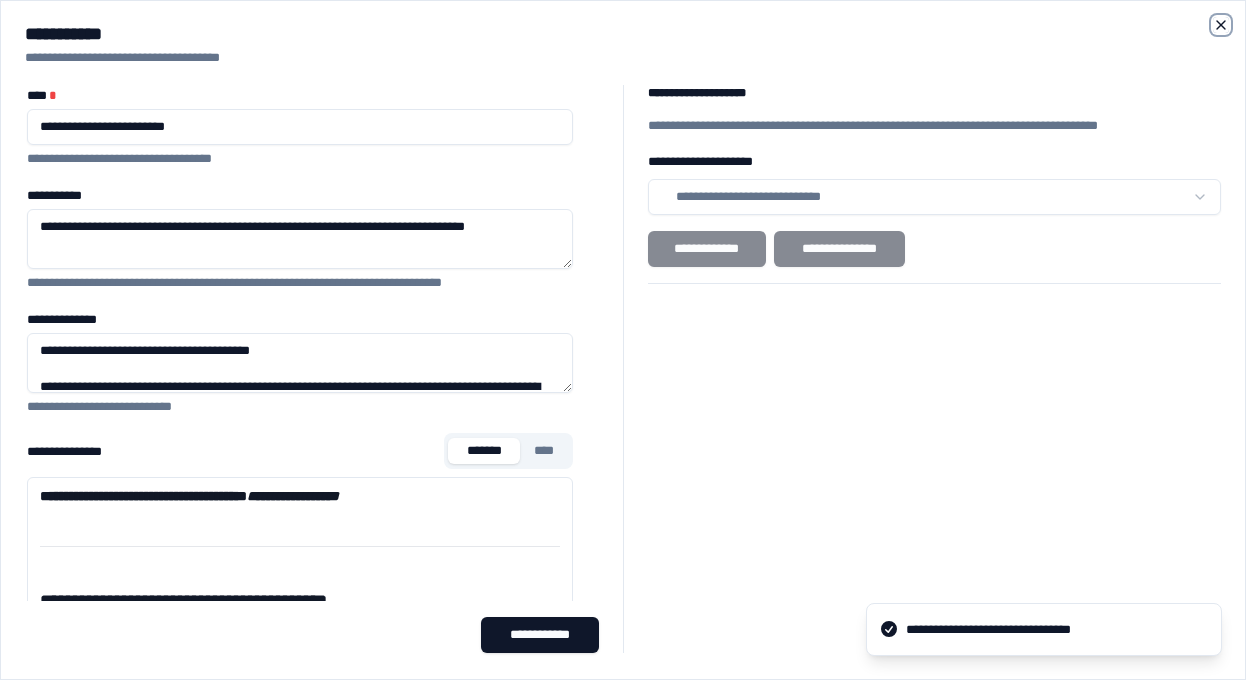 click 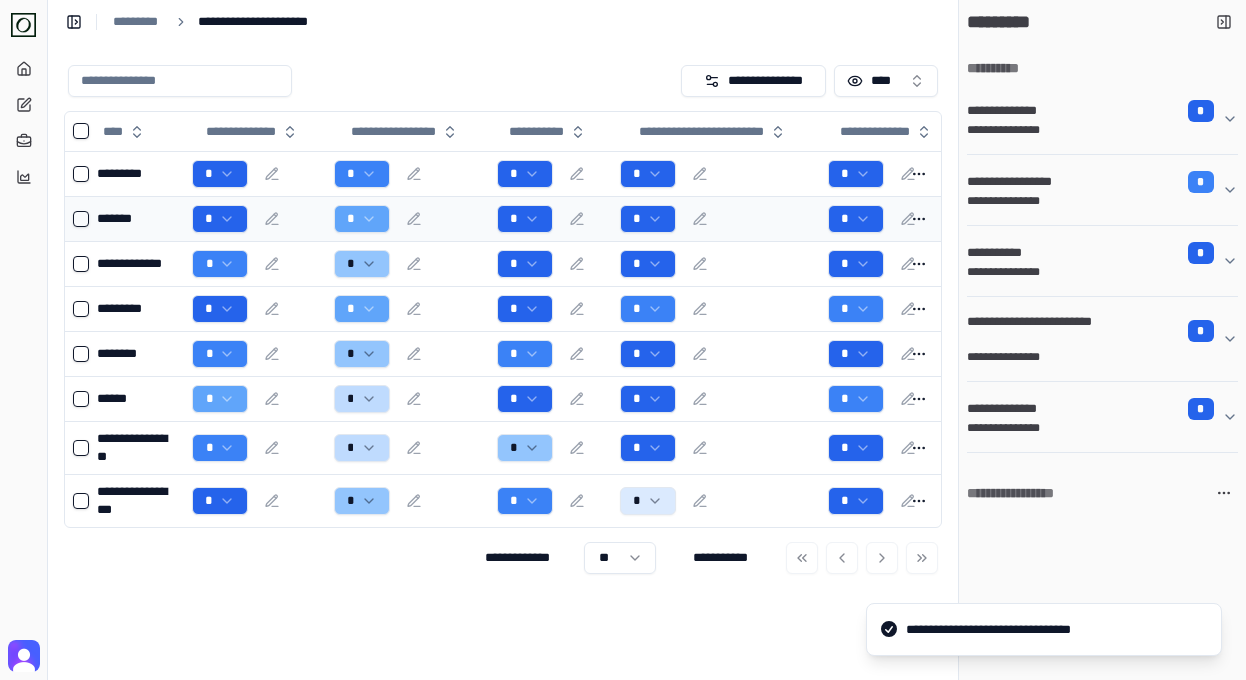 click on "*" at bounding box center (716, 219) 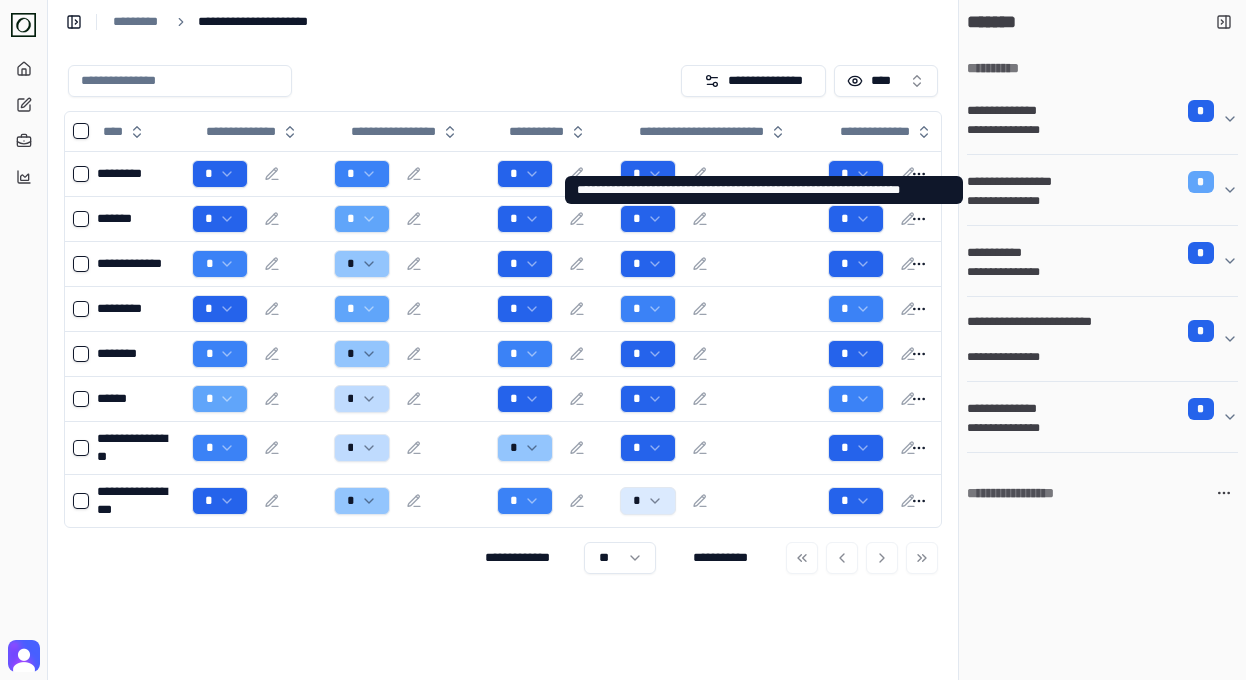 click on "**********" at bounding box center [1094, 201] 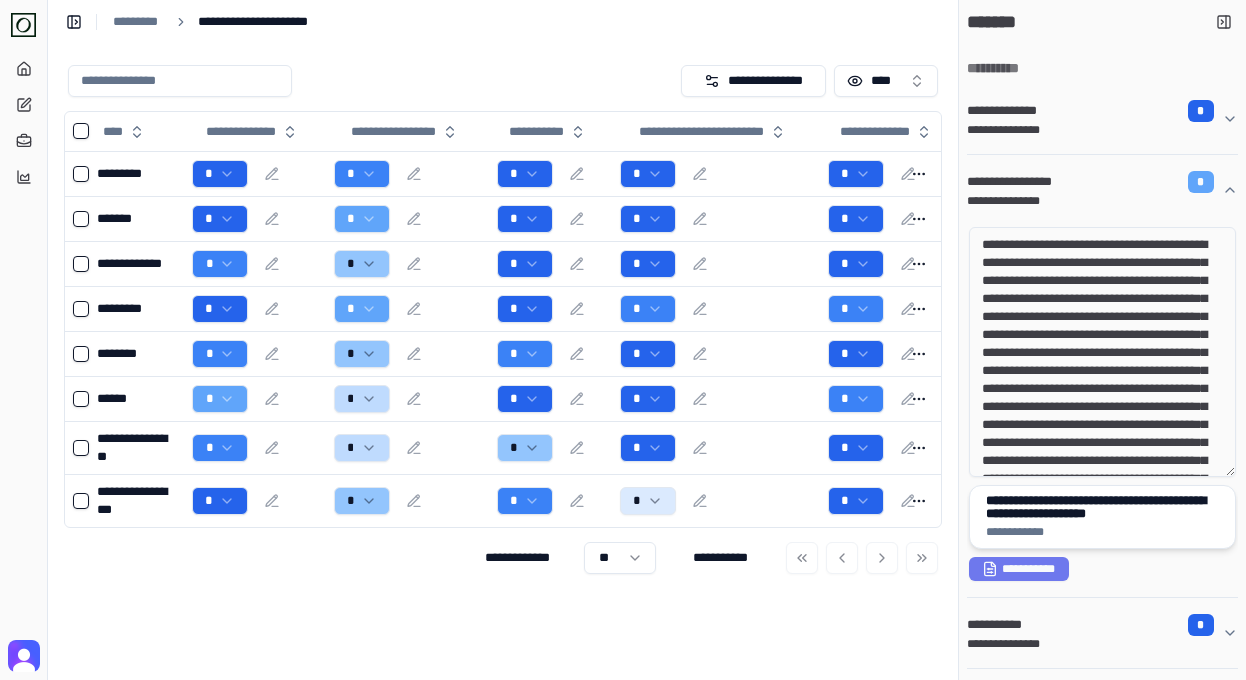 type 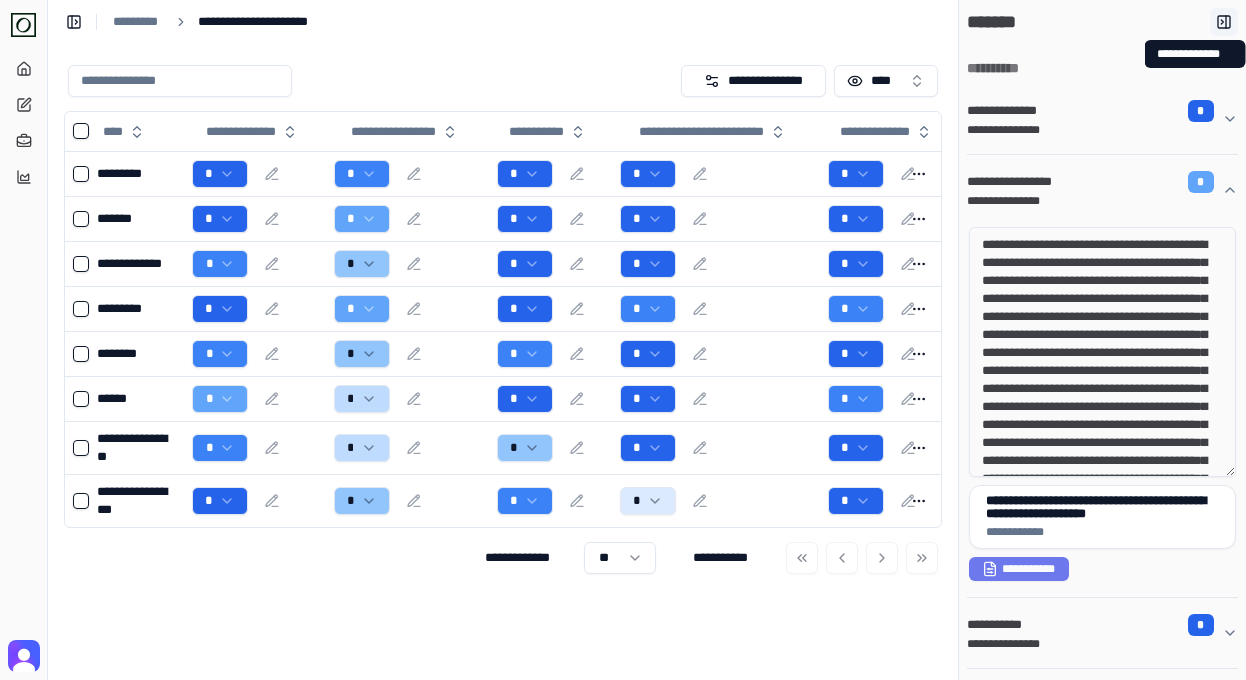 click at bounding box center (1224, 22) 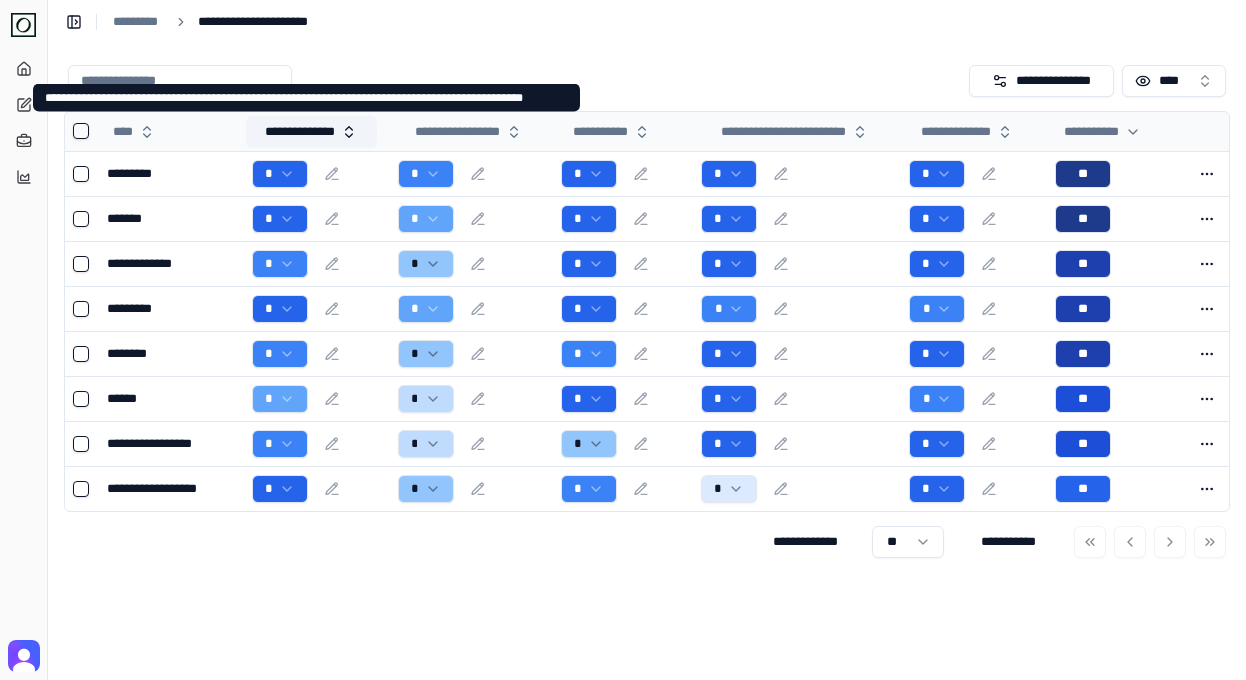 click on "**********" at bounding box center (311, 132) 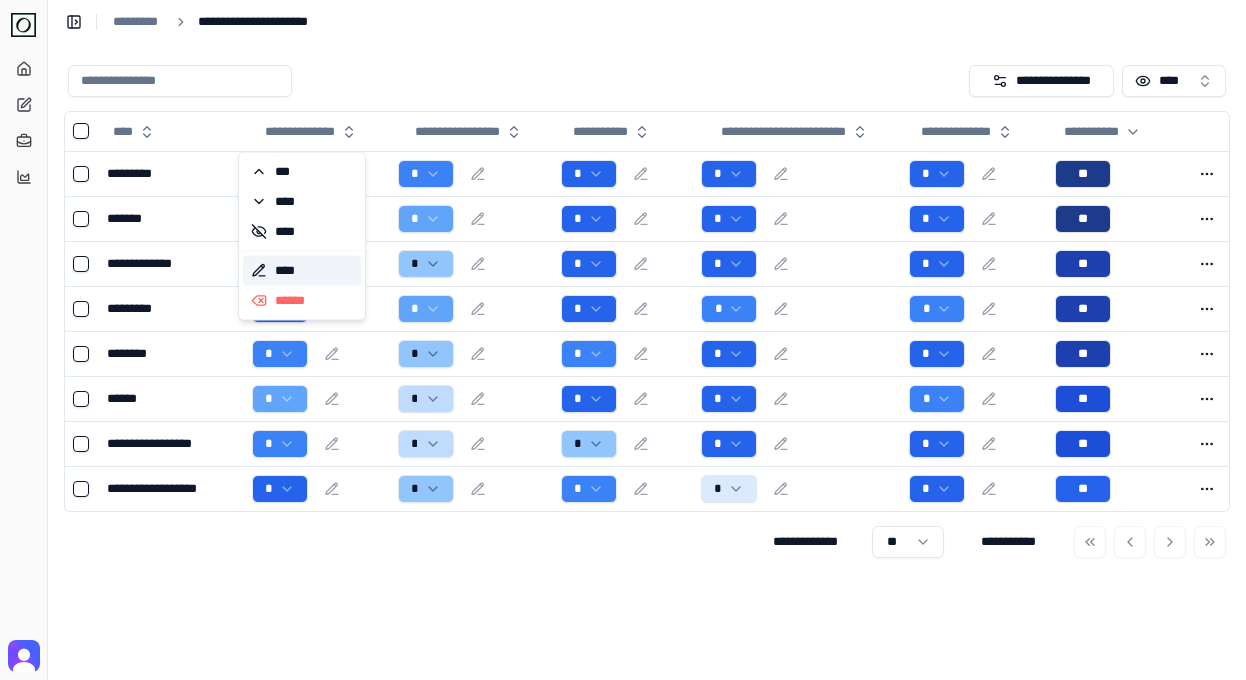 click on "****" at bounding box center [302, 271] 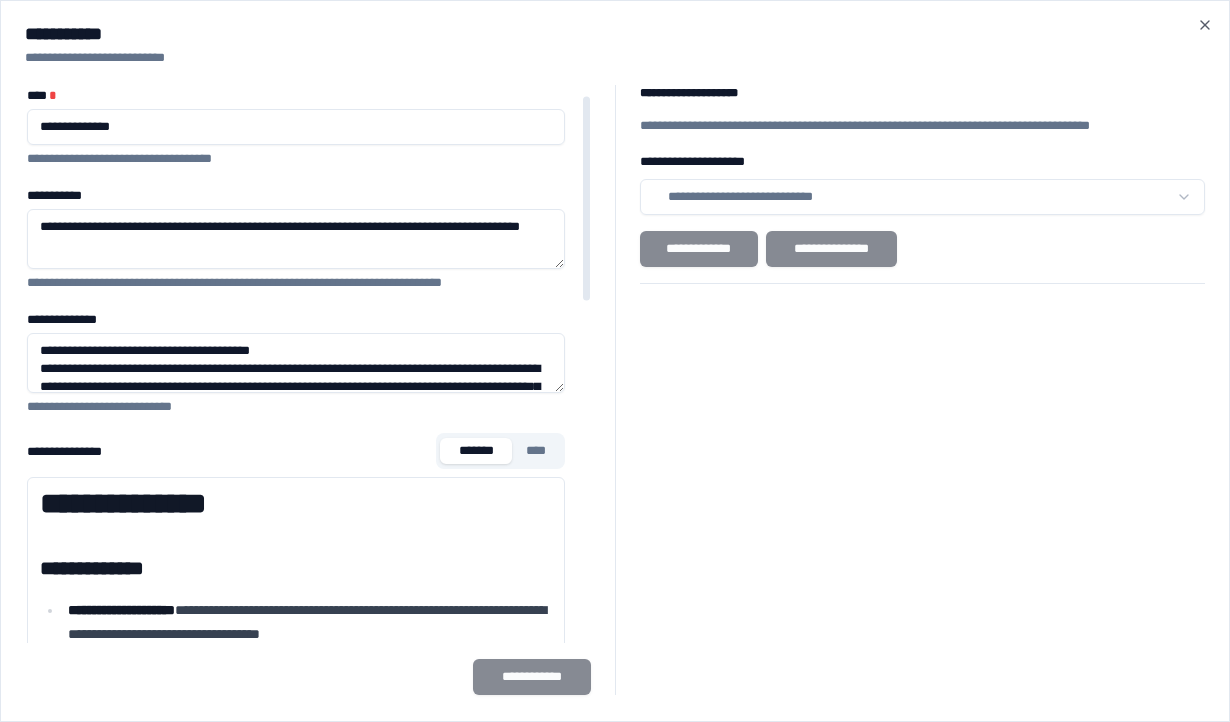 scroll, scrollTop: 82, scrollLeft: 0, axis: vertical 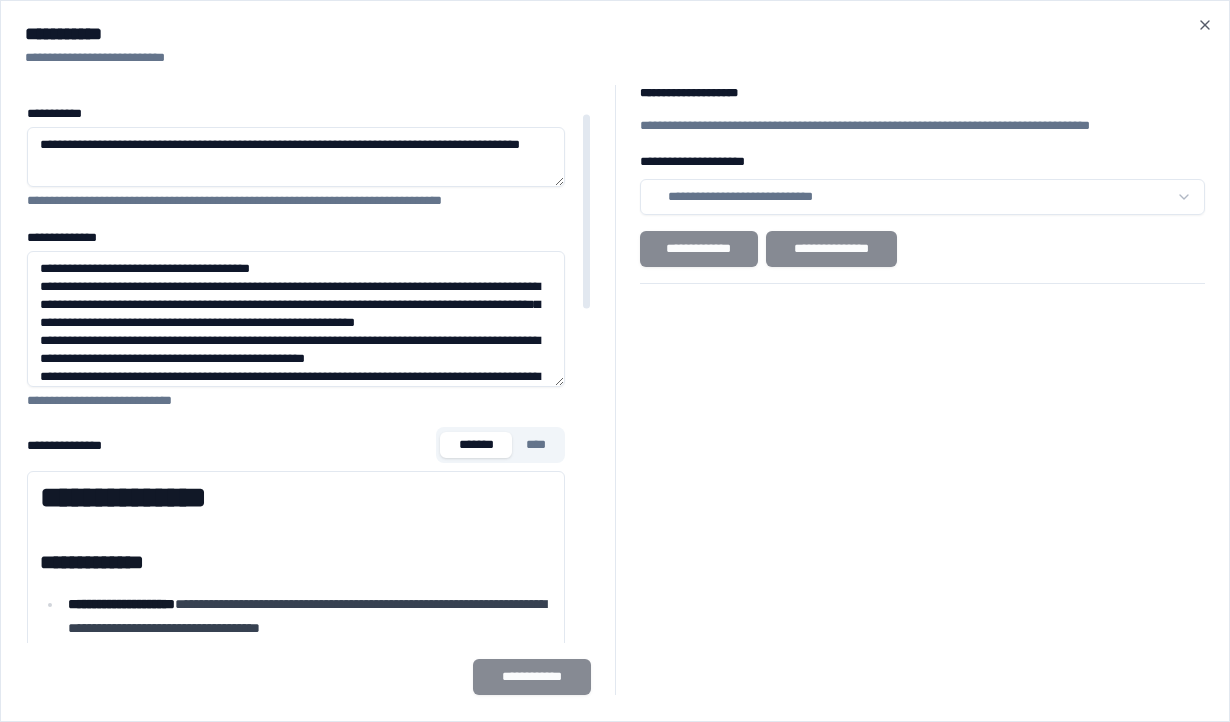 drag, startPoint x: 552, startPoint y: 303, endPoint x: 554, endPoint y: 379, distance: 76.02631 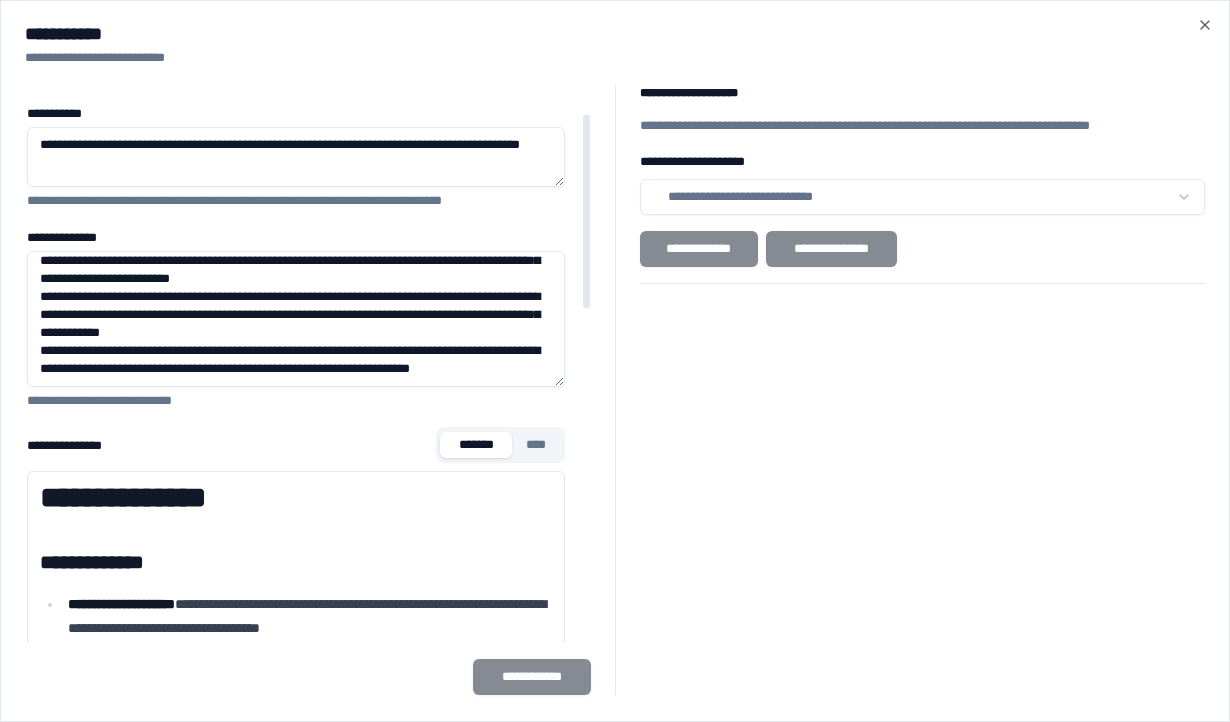 scroll, scrollTop: 0, scrollLeft: 0, axis: both 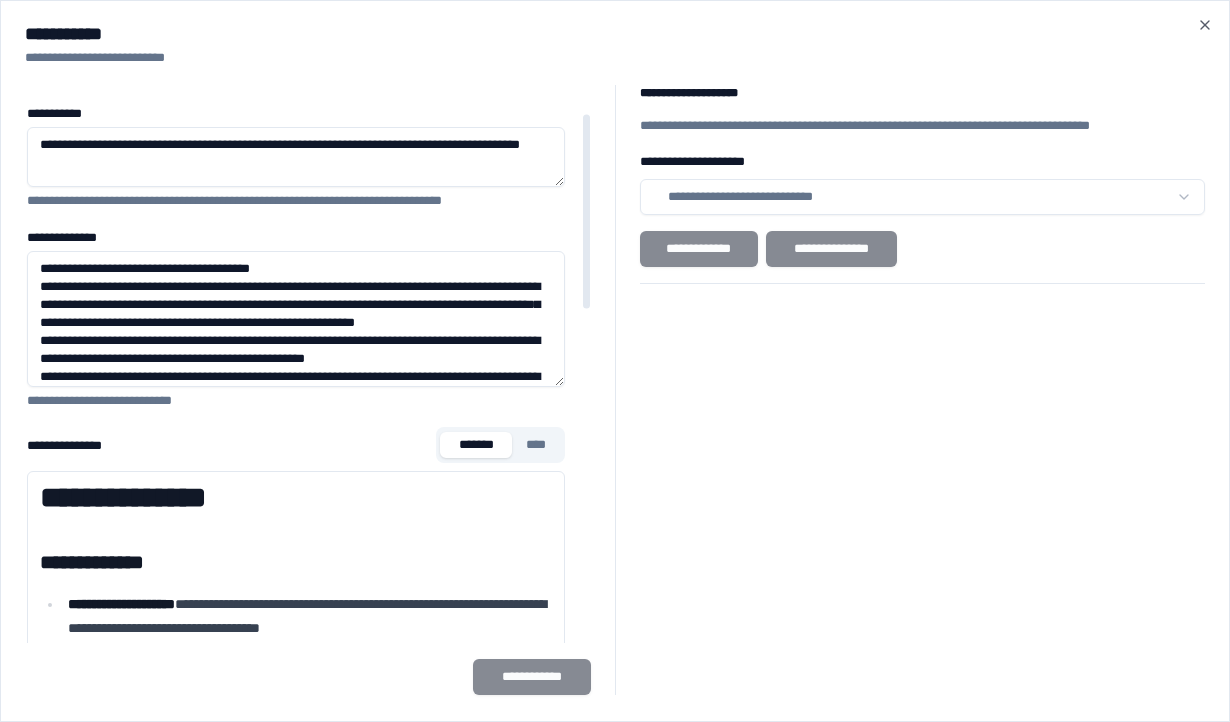click on "**********" at bounding box center [296, 319] 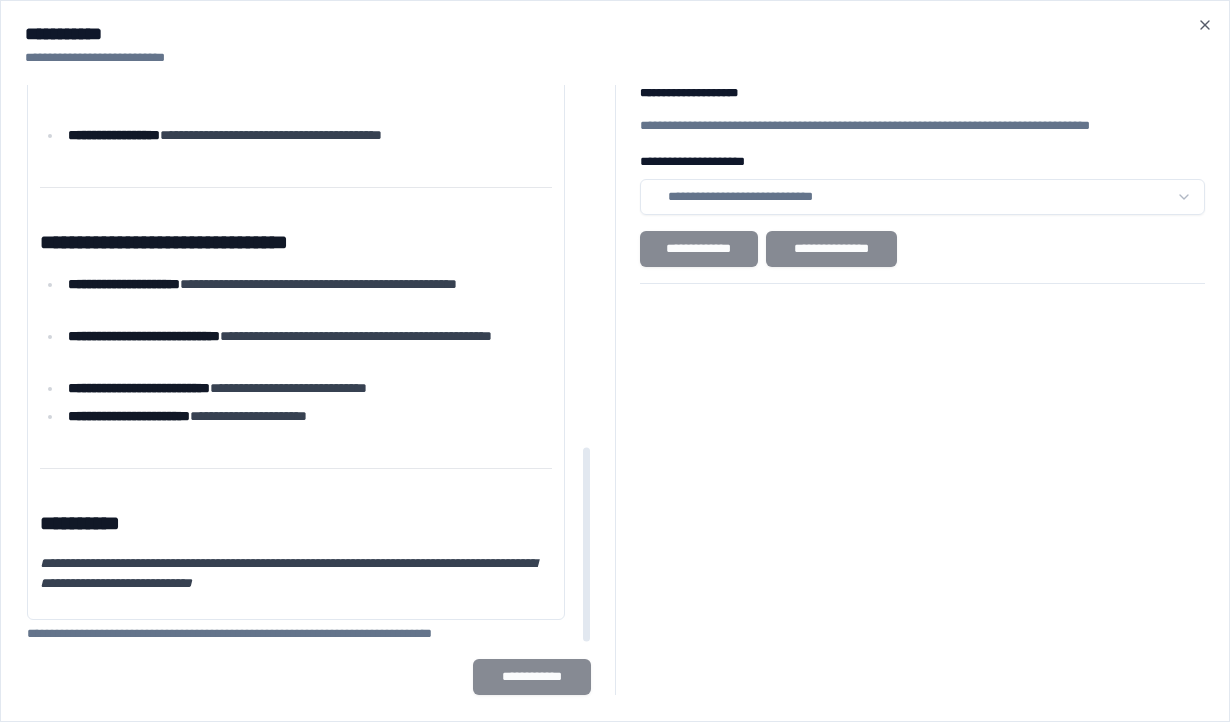 scroll, scrollTop: 1038, scrollLeft: 0, axis: vertical 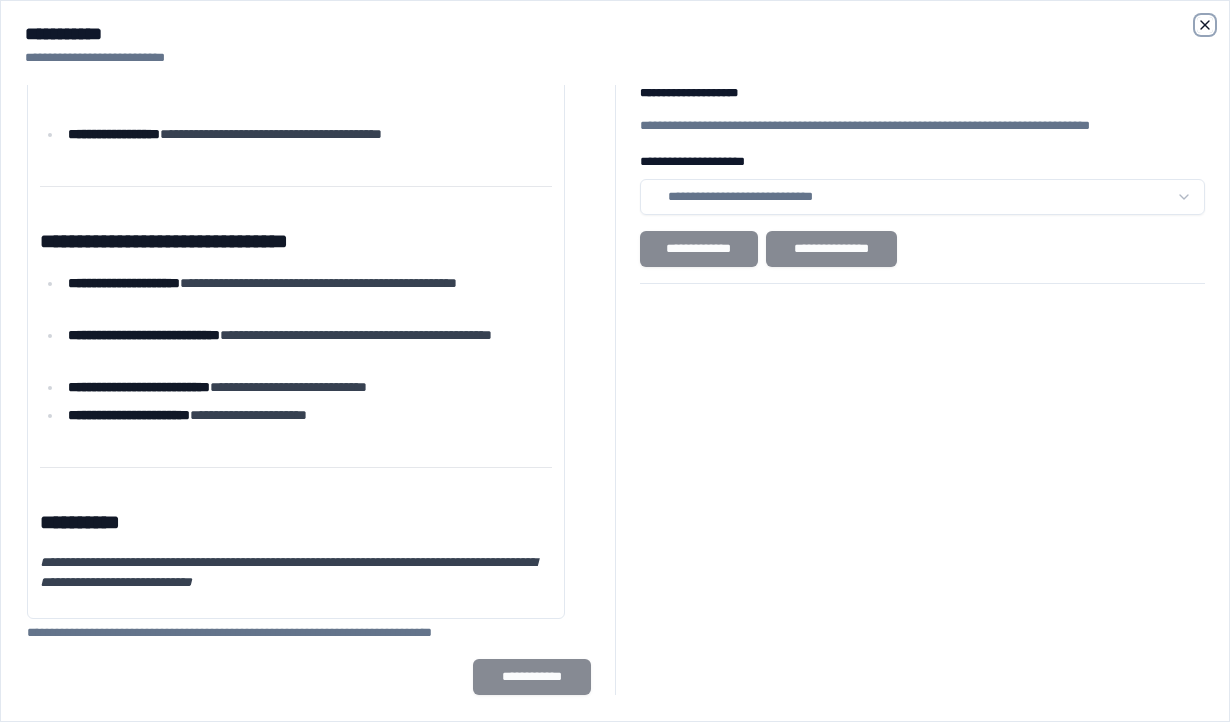 click 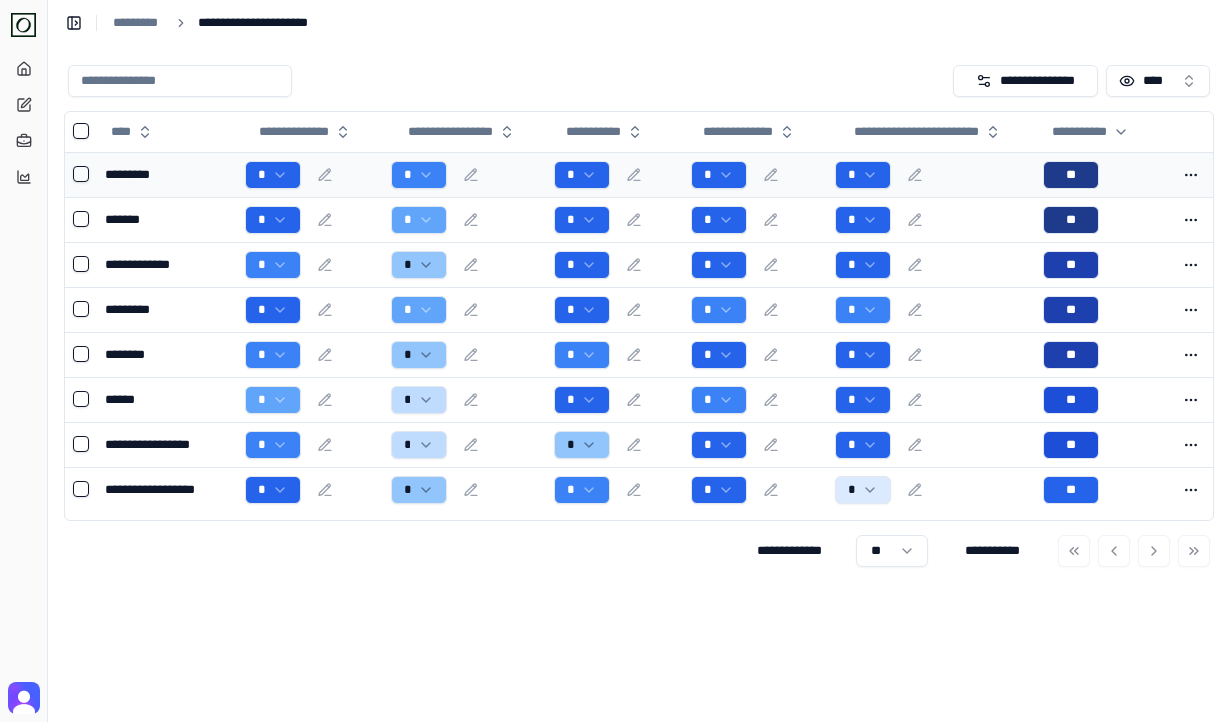 click on "*" at bounding box center (464, 175) 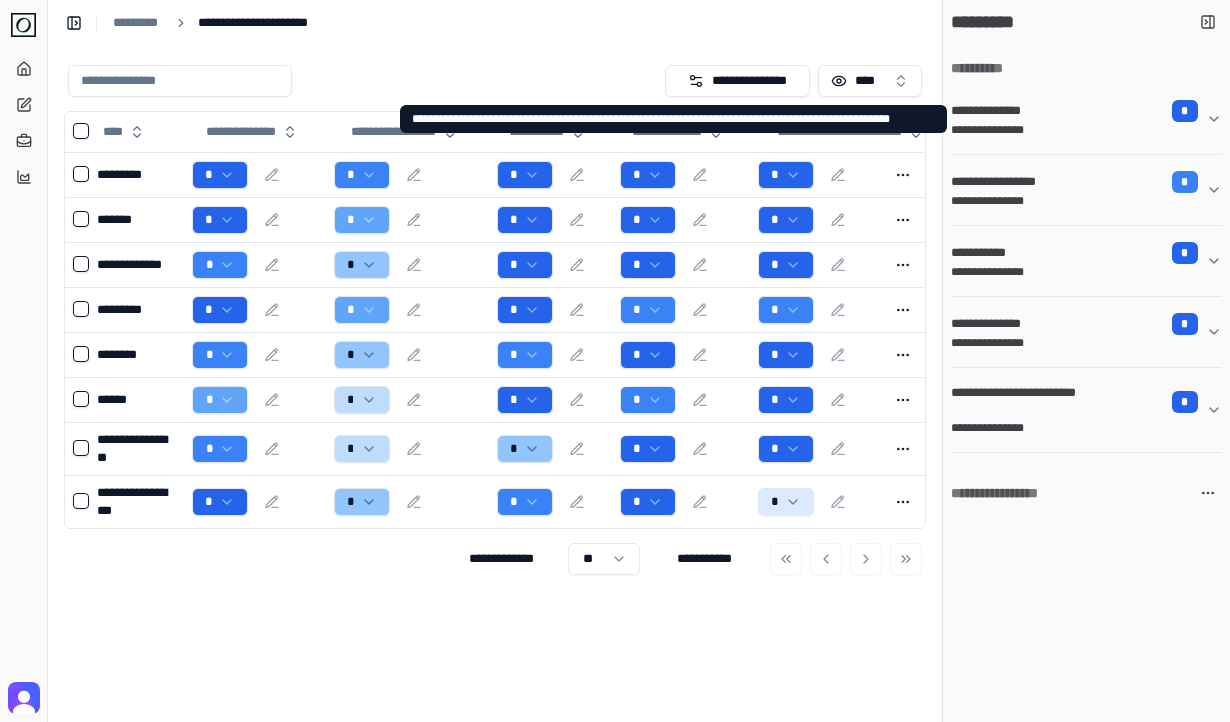 click on "**********" at bounding box center (1078, 130) 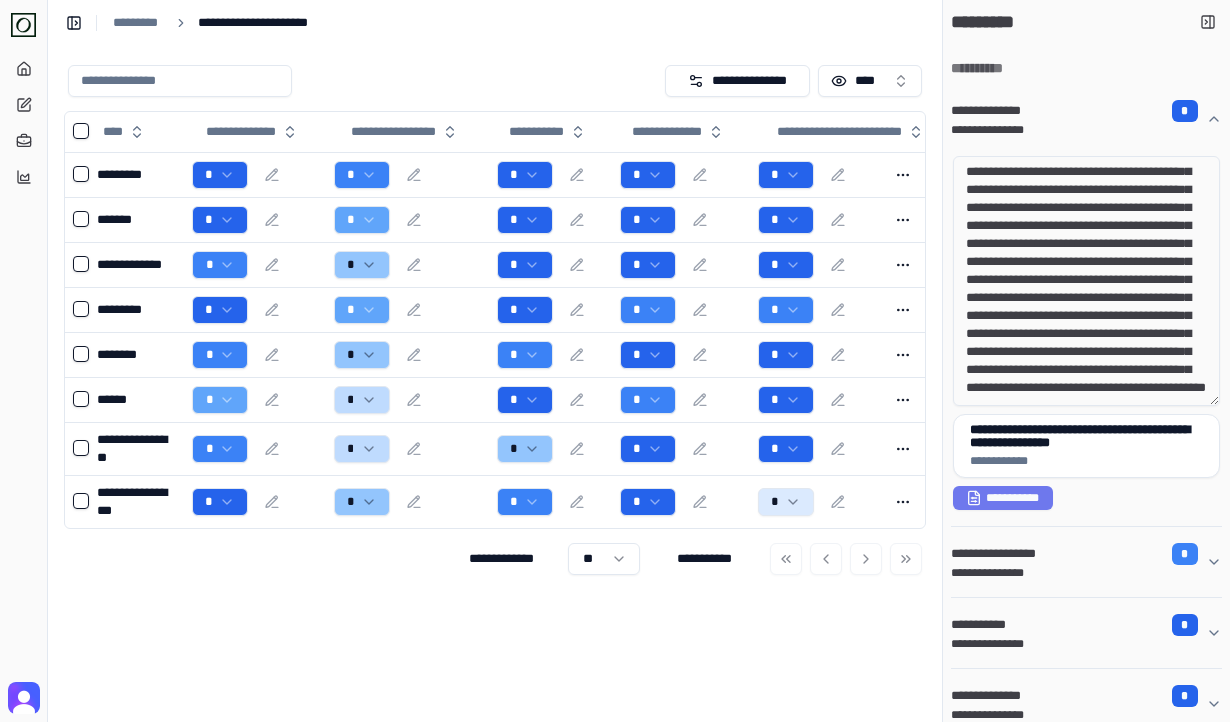scroll, scrollTop: 0, scrollLeft: 0, axis: both 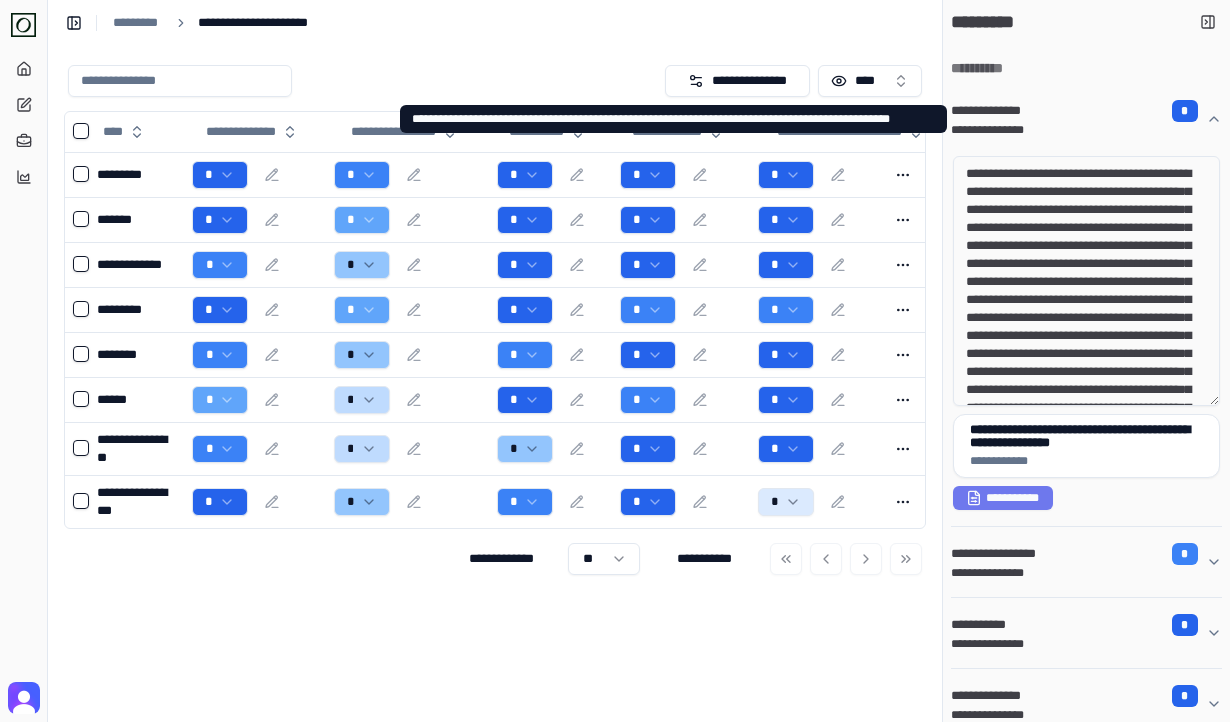 click on "**********" at bounding box center (1078, 111) 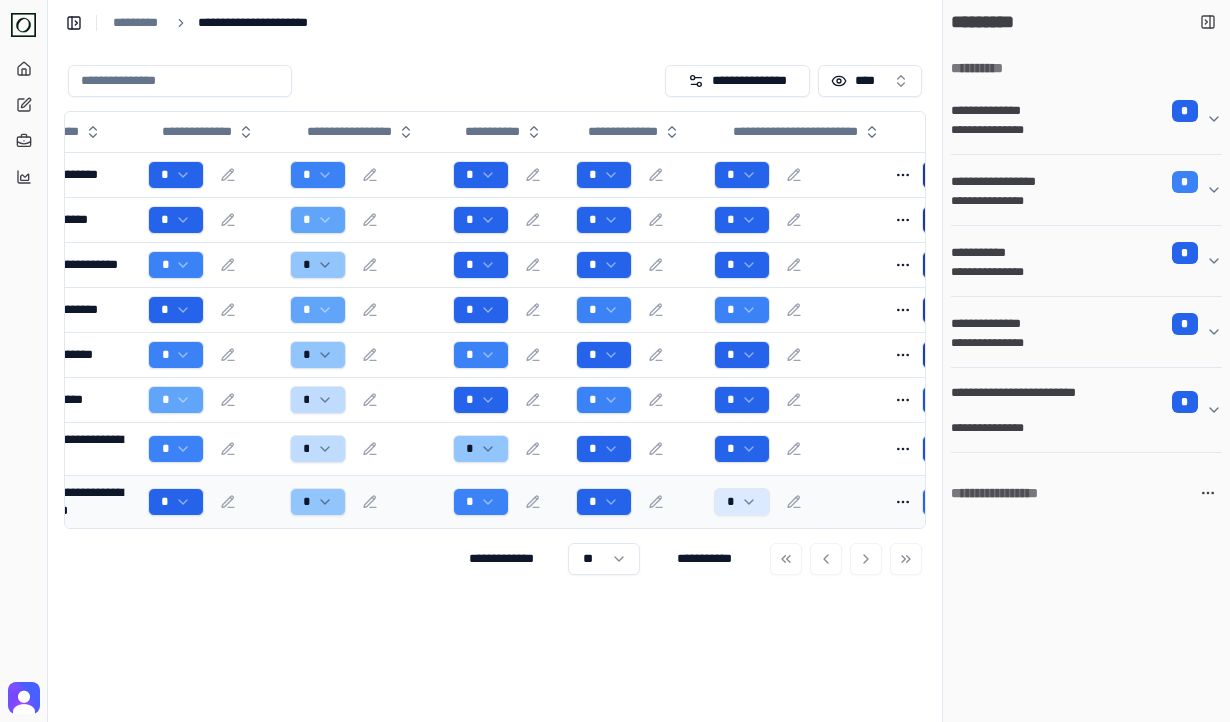 scroll, scrollTop: 0, scrollLeft: 1, axis: horizontal 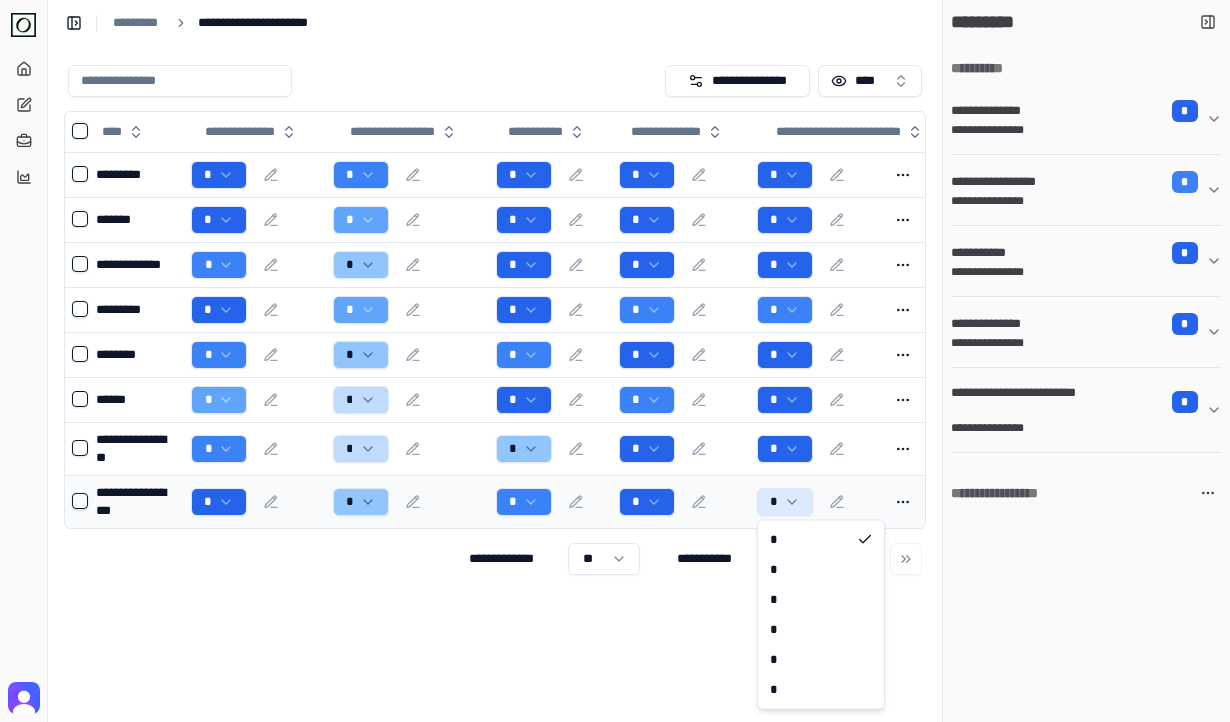 click on "**********" at bounding box center (615, 361) 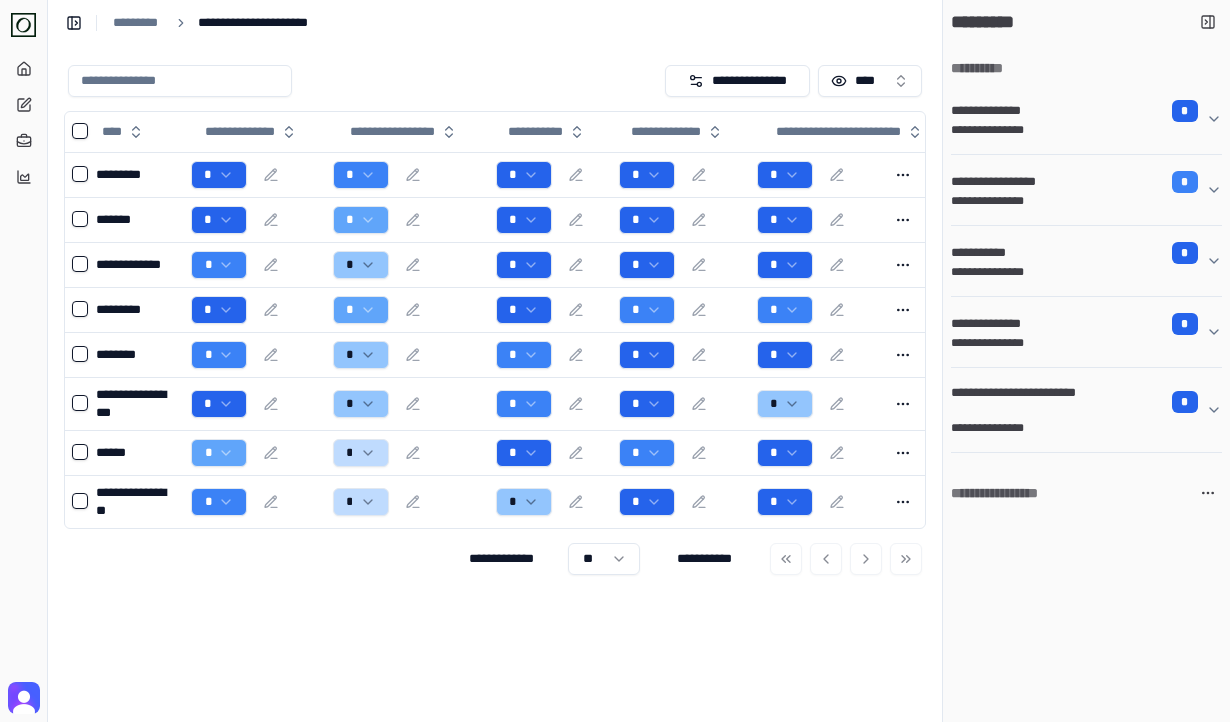 click on "**********" at bounding box center (495, 383) 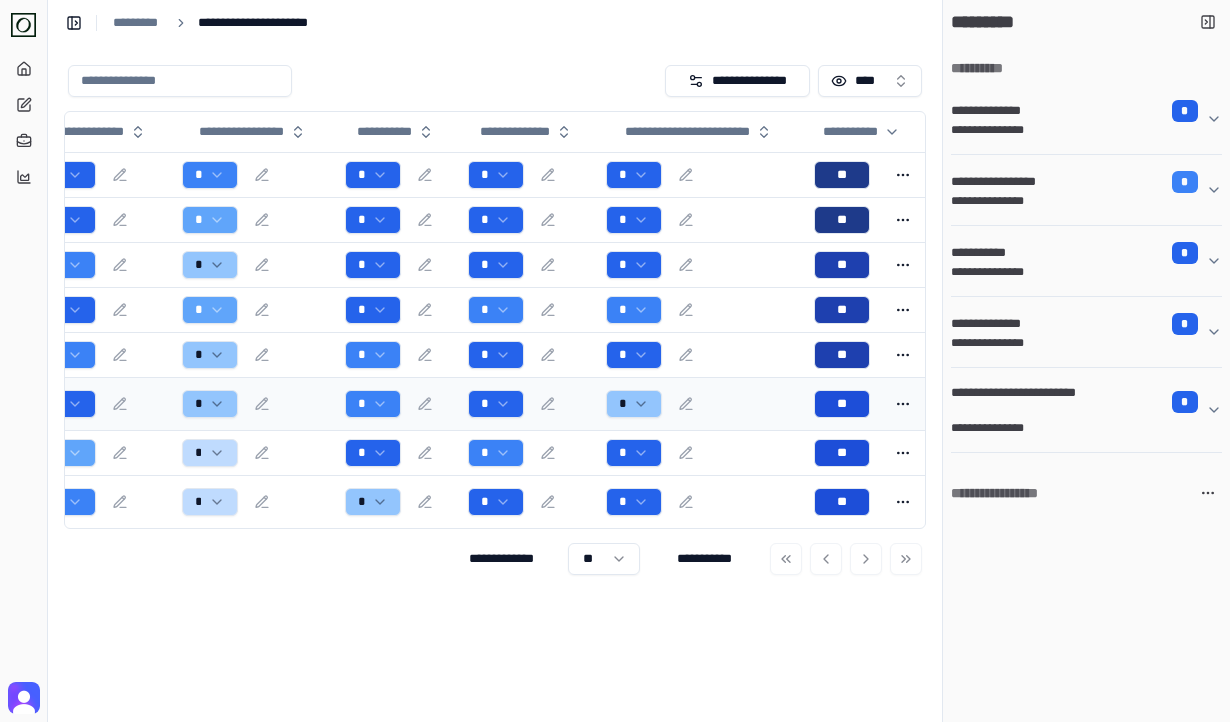 scroll, scrollTop: 0, scrollLeft: 0, axis: both 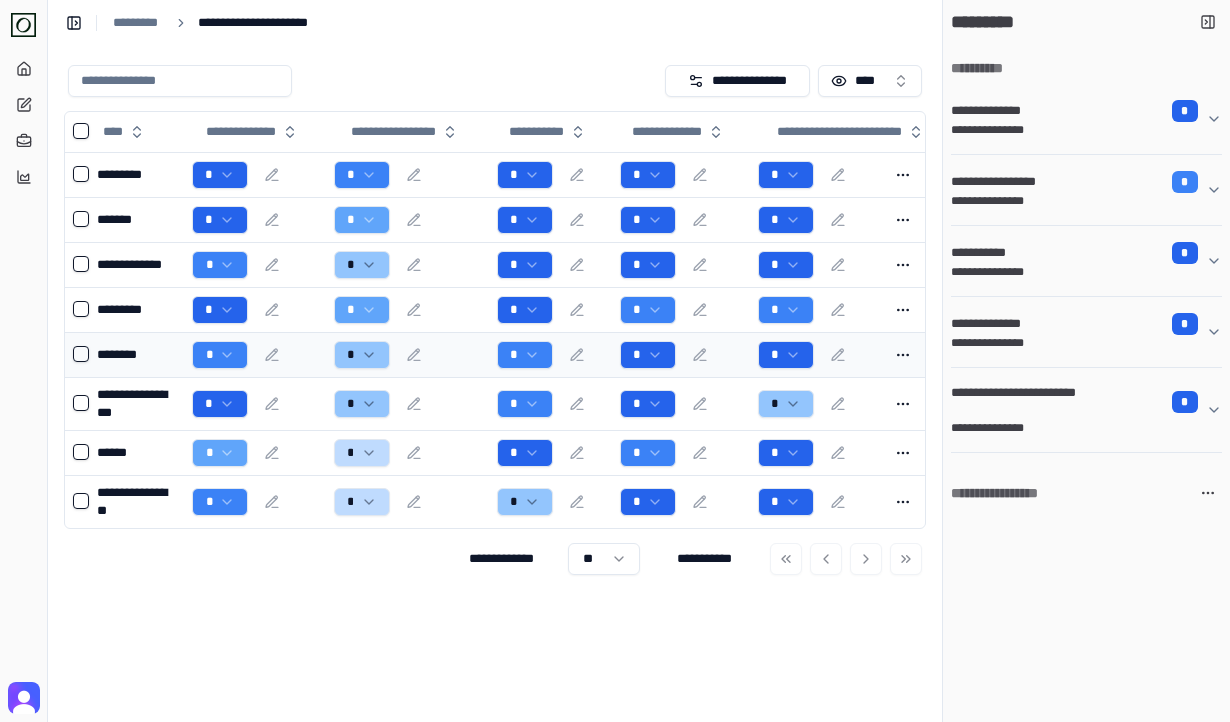 click on "********" at bounding box center (136, 354) 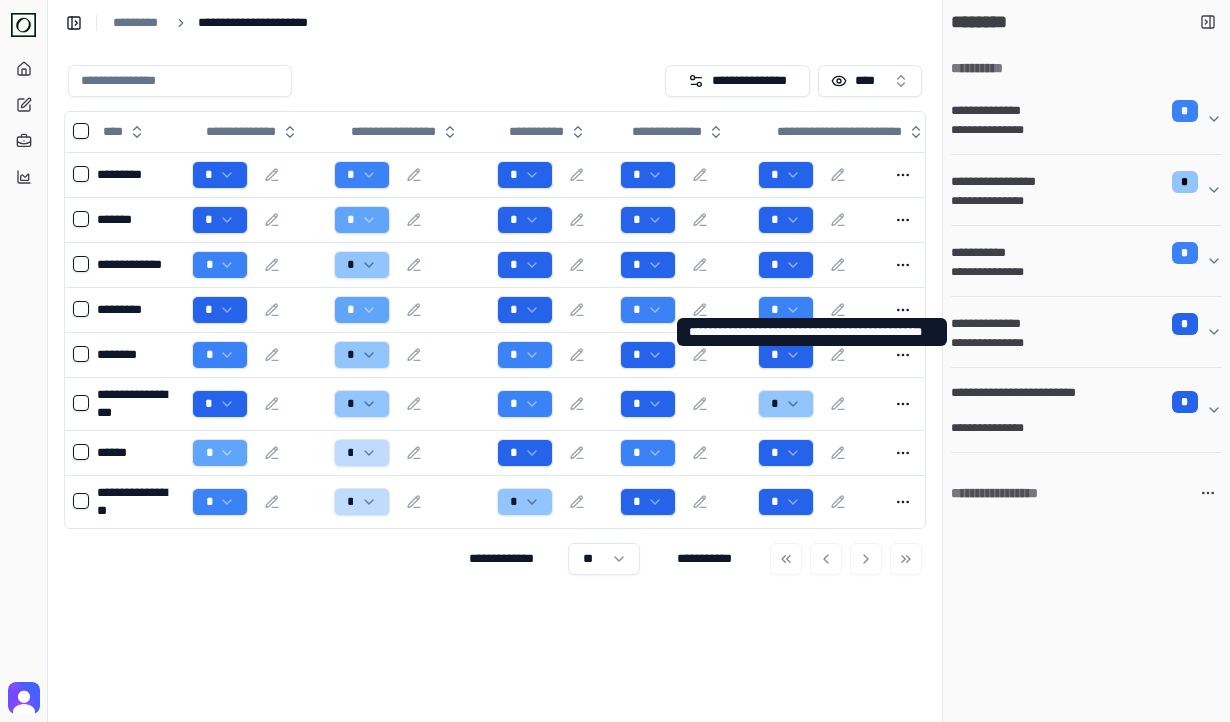 click on "**********" at bounding box center (1078, 343) 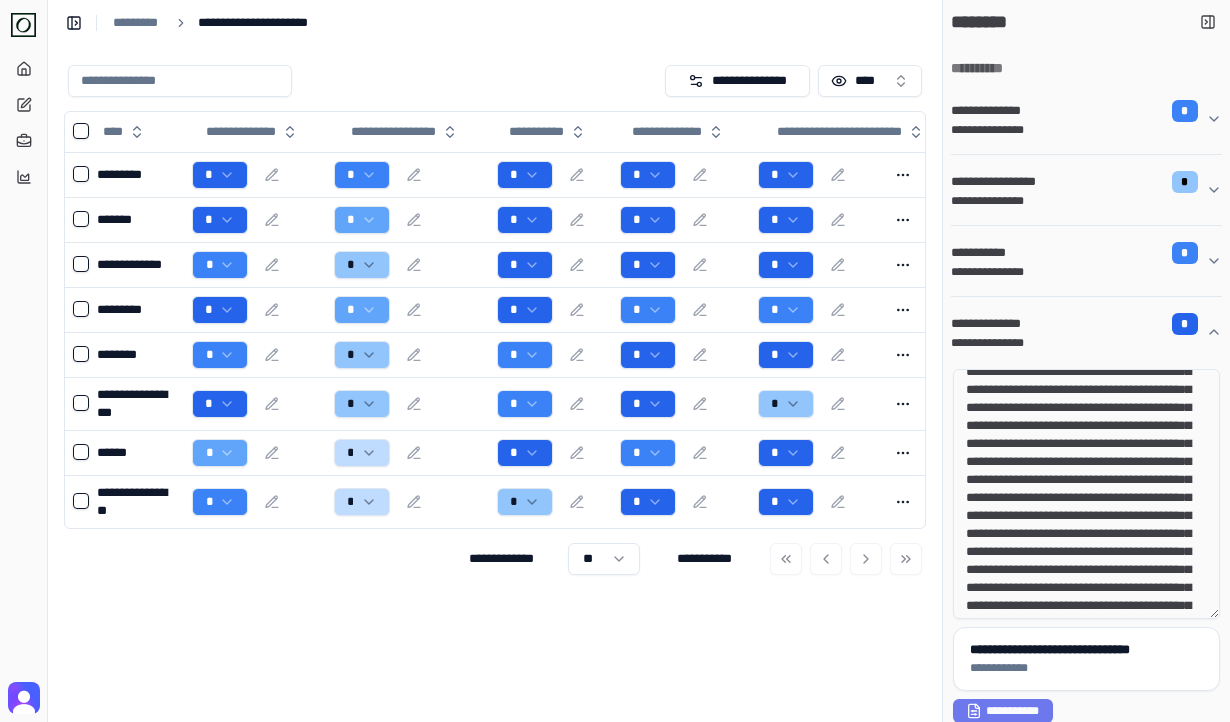 scroll, scrollTop: 0, scrollLeft: 0, axis: both 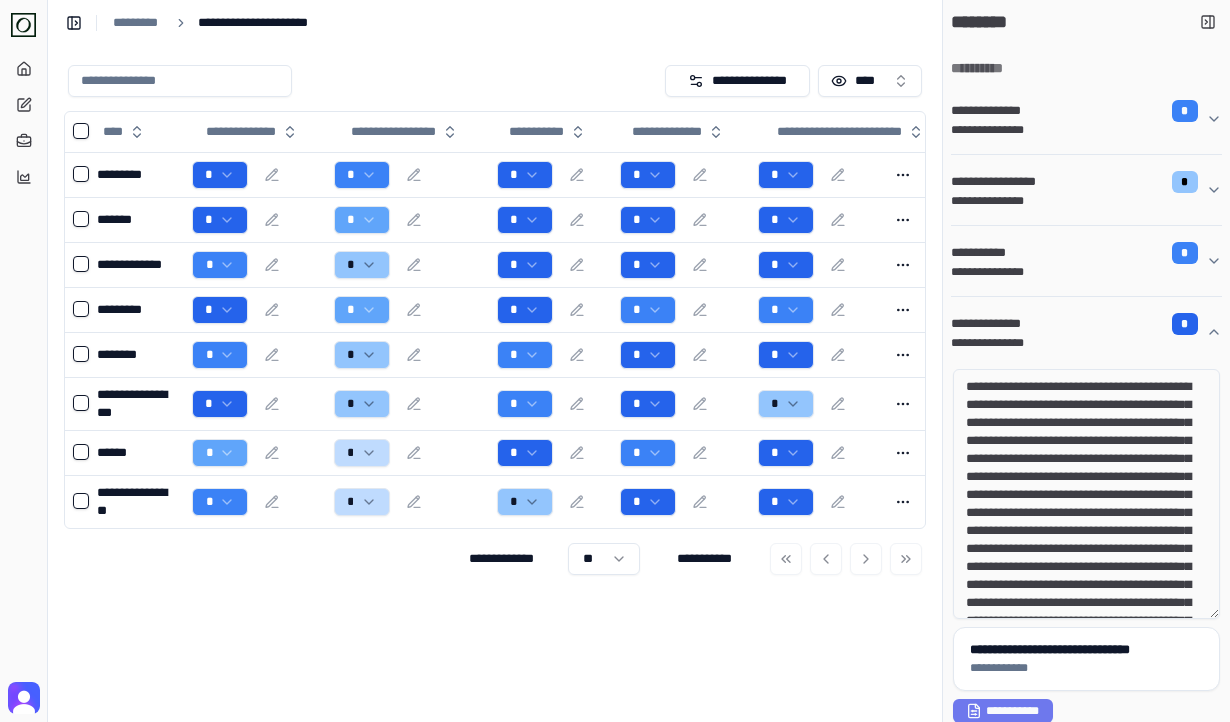 drag, startPoint x: 1014, startPoint y: 380, endPoint x: 1141, endPoint y: 570, distance: 228.53665 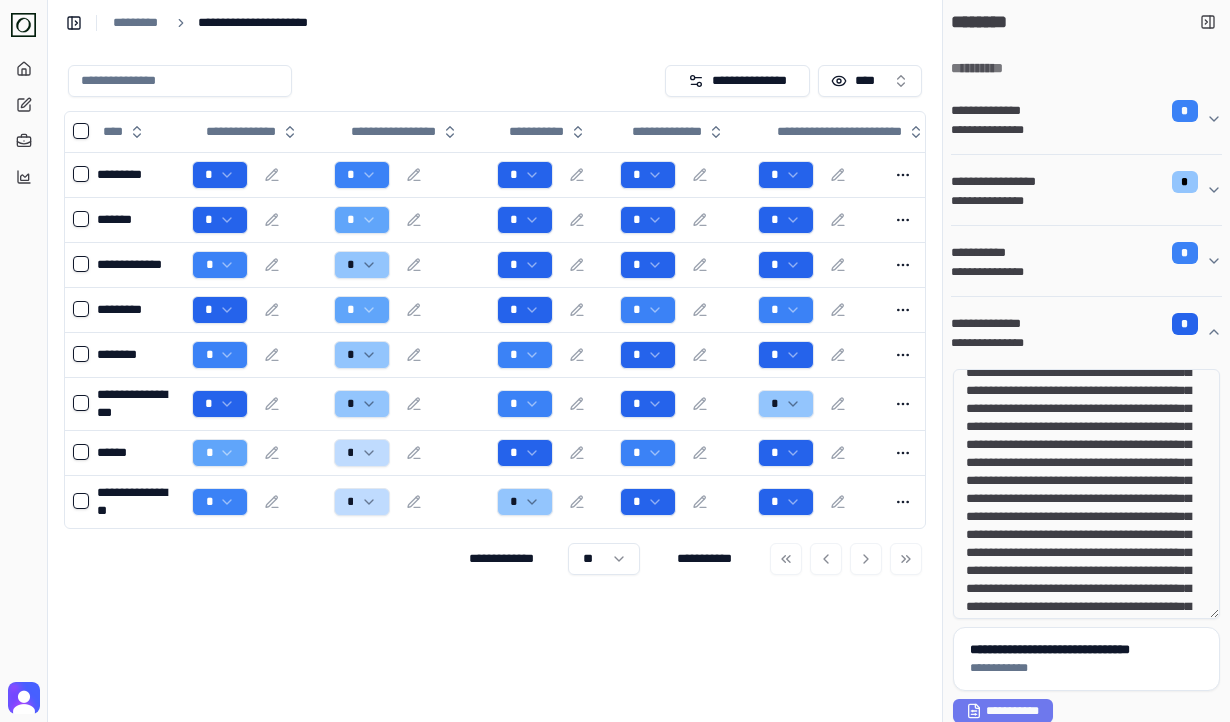 scroll, scrollTop: 73, scrollLeft: 0, axis: vertical 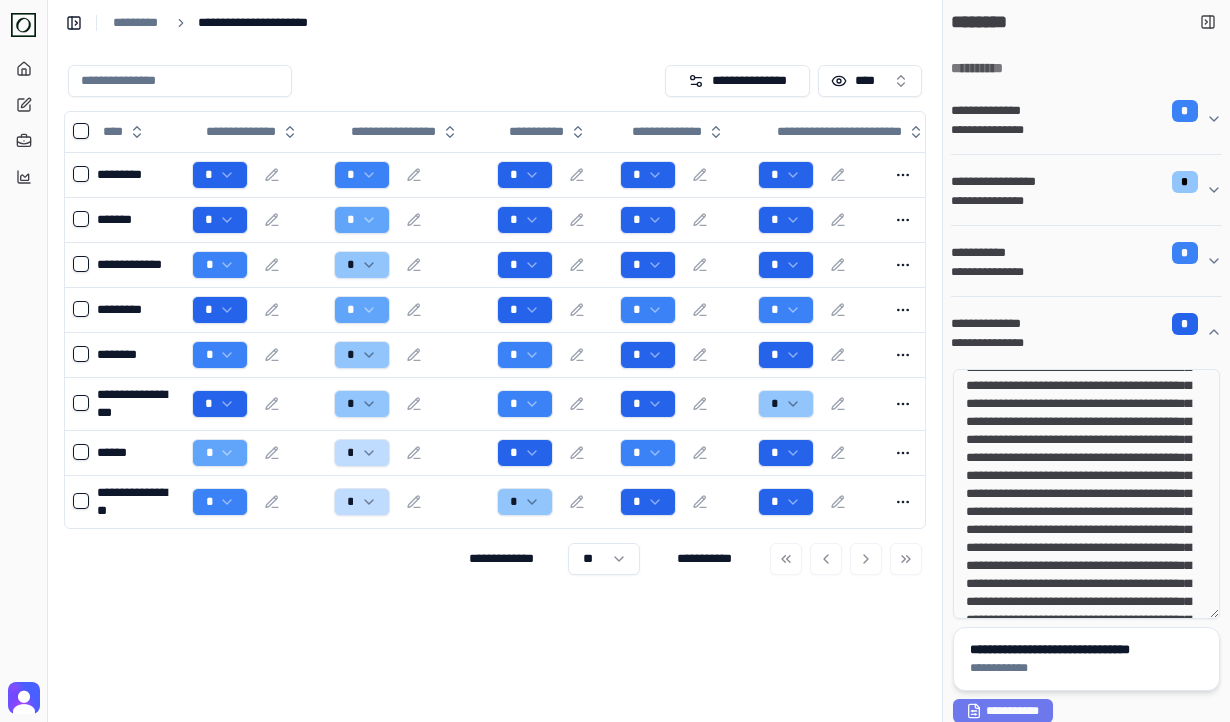 click on "**********" at bounding box center [1086, 668] 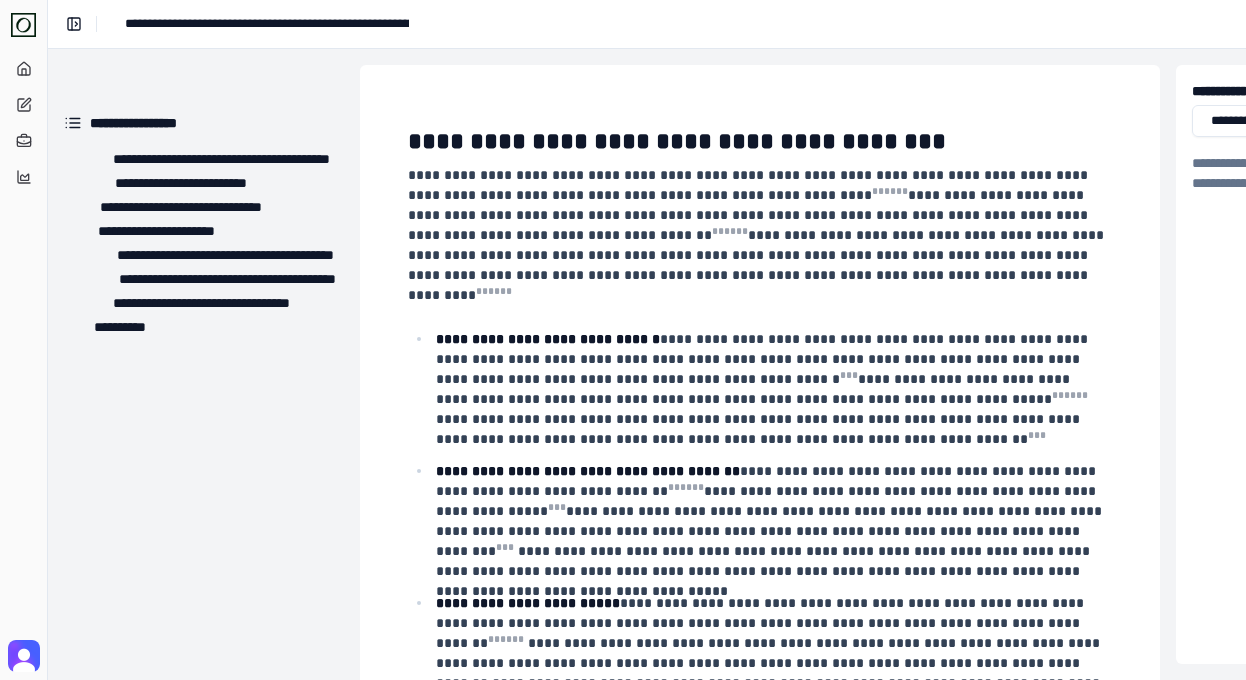 scroll, scrollTop: 0, scrollLeft: 0, axis: both 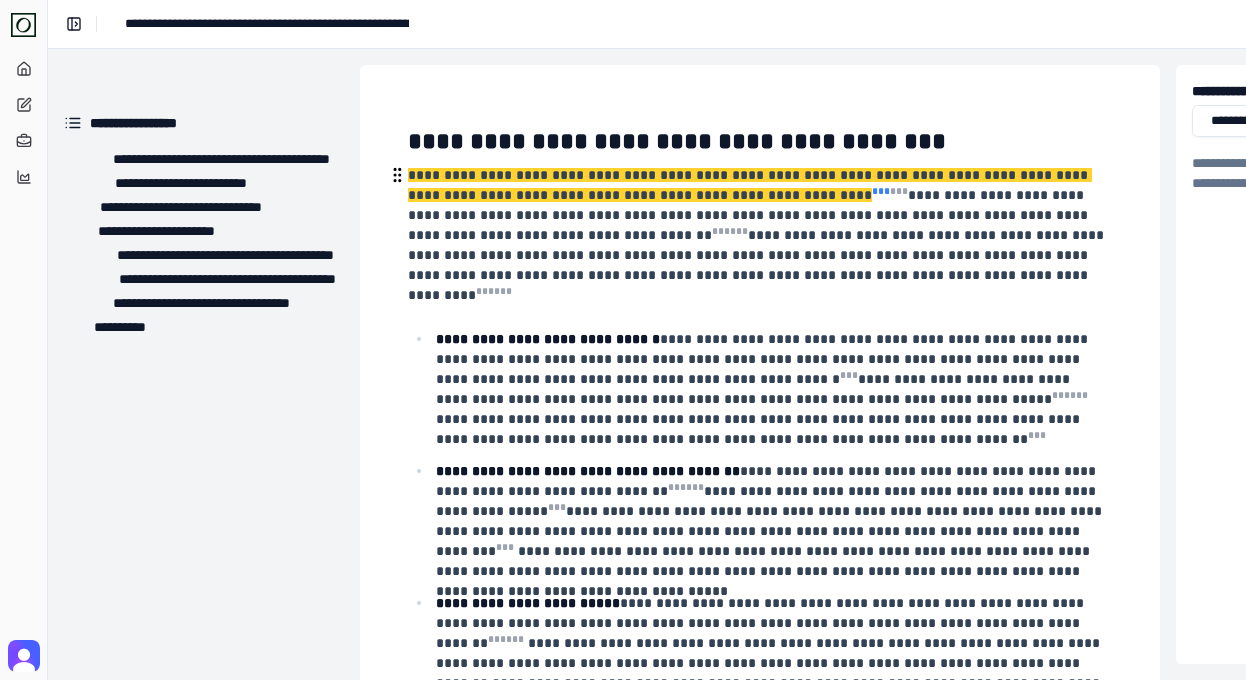 click on "* * *" at bounding box center [881, 191] 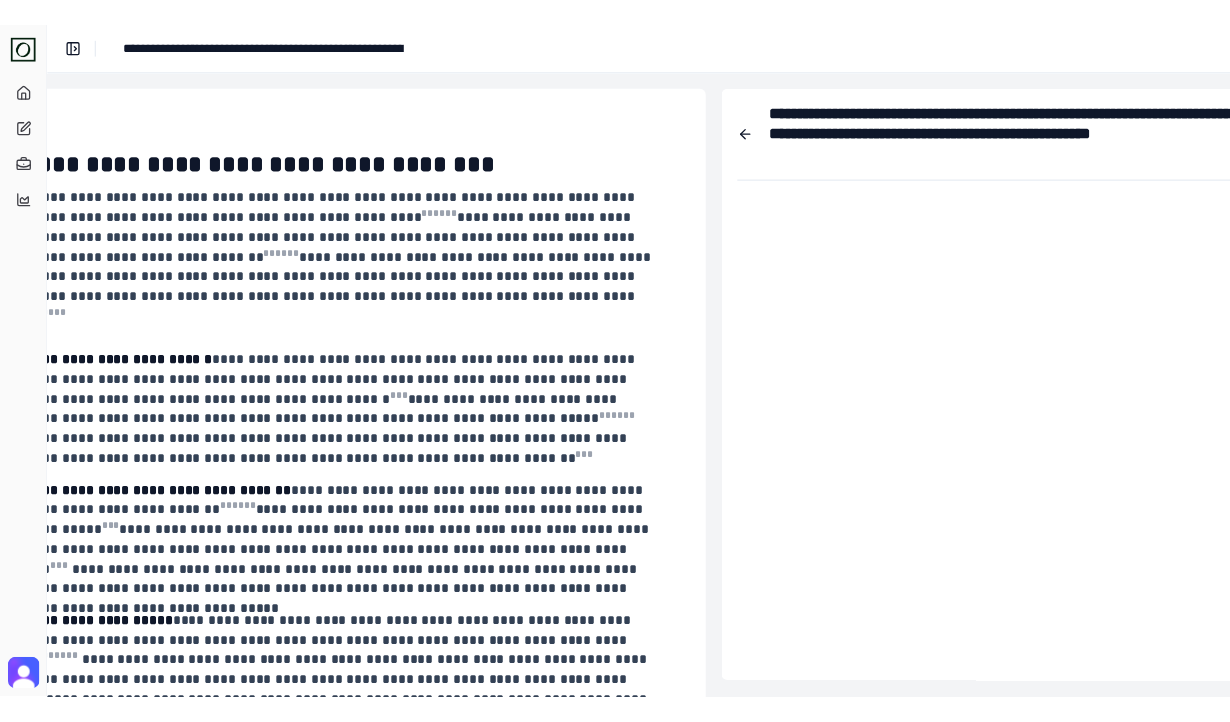 scroll, scrollTop: 0, scrollLeft: 528, axis: horizontal 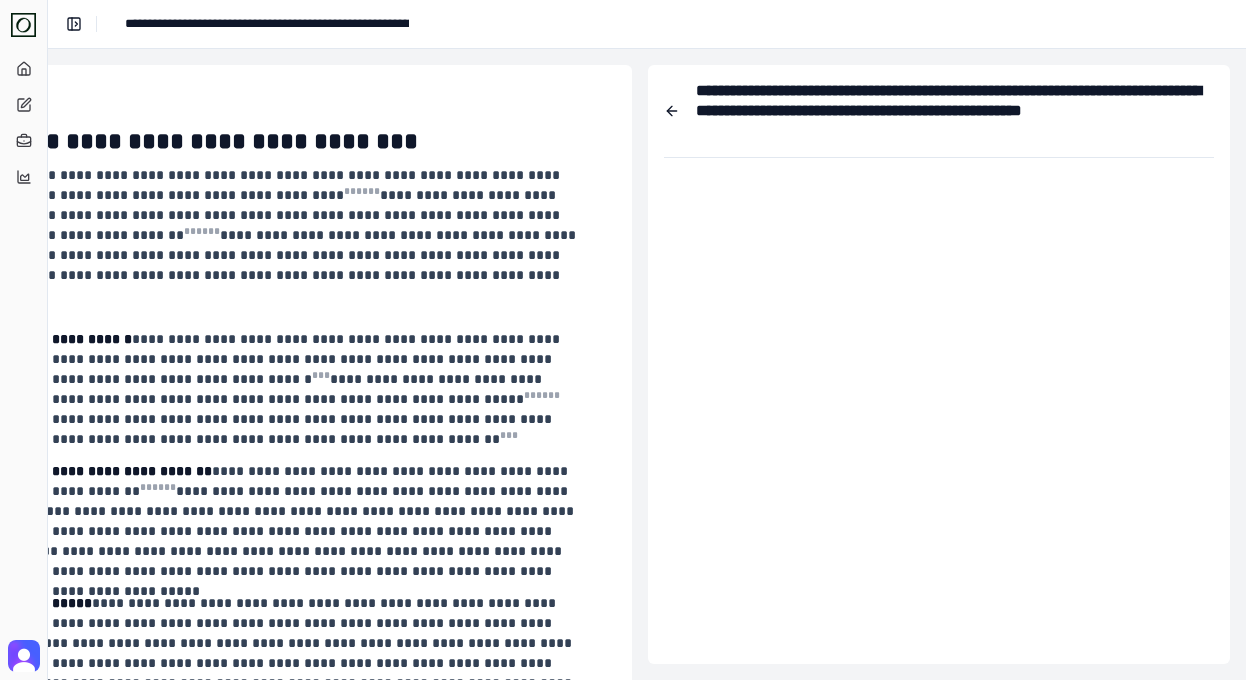 type 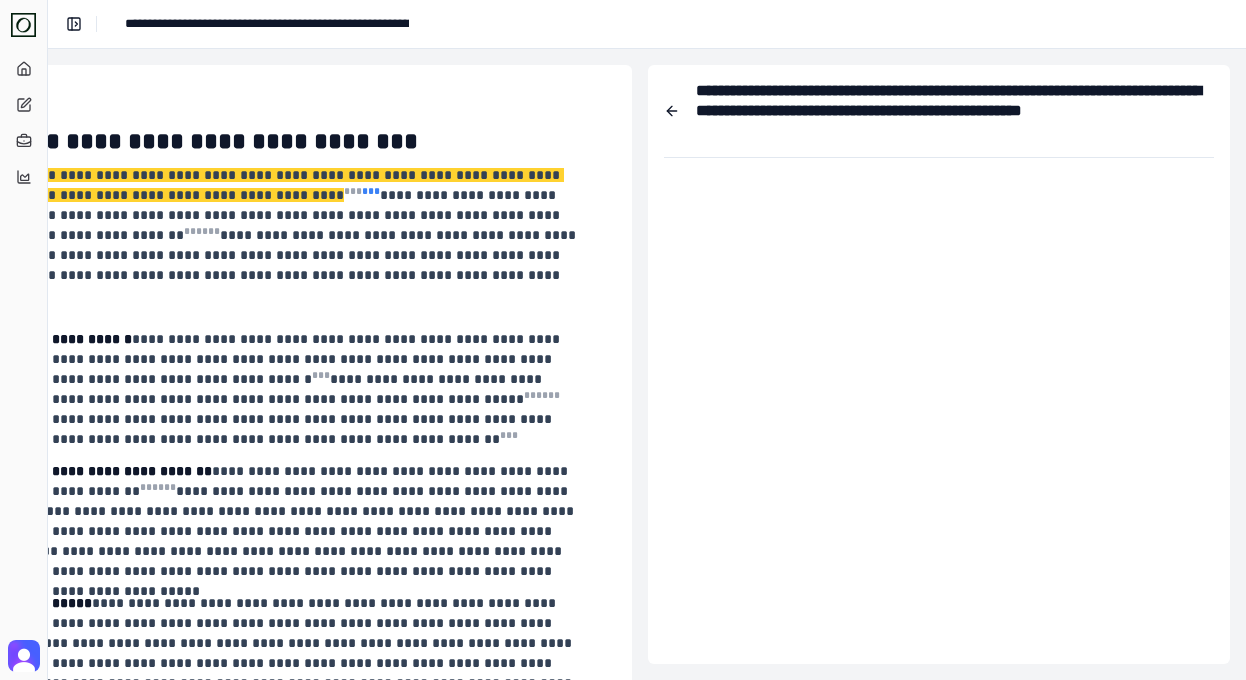 click on "* * *" at bounding box center [371, 191] 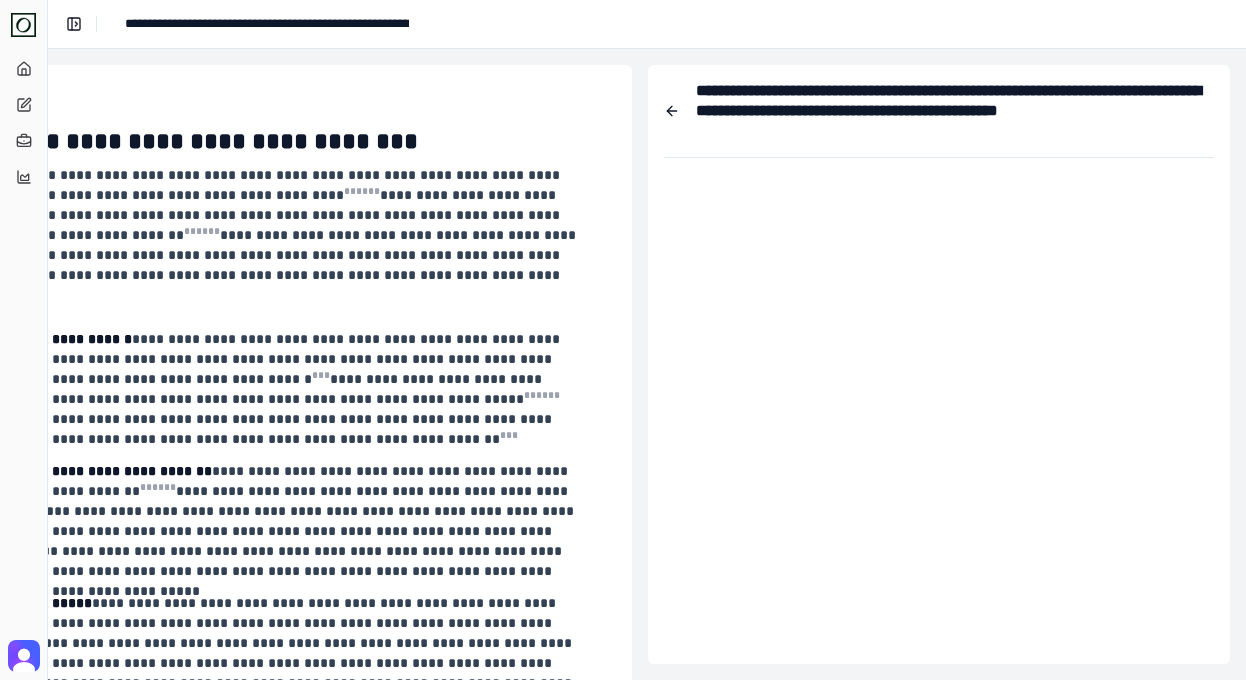 type 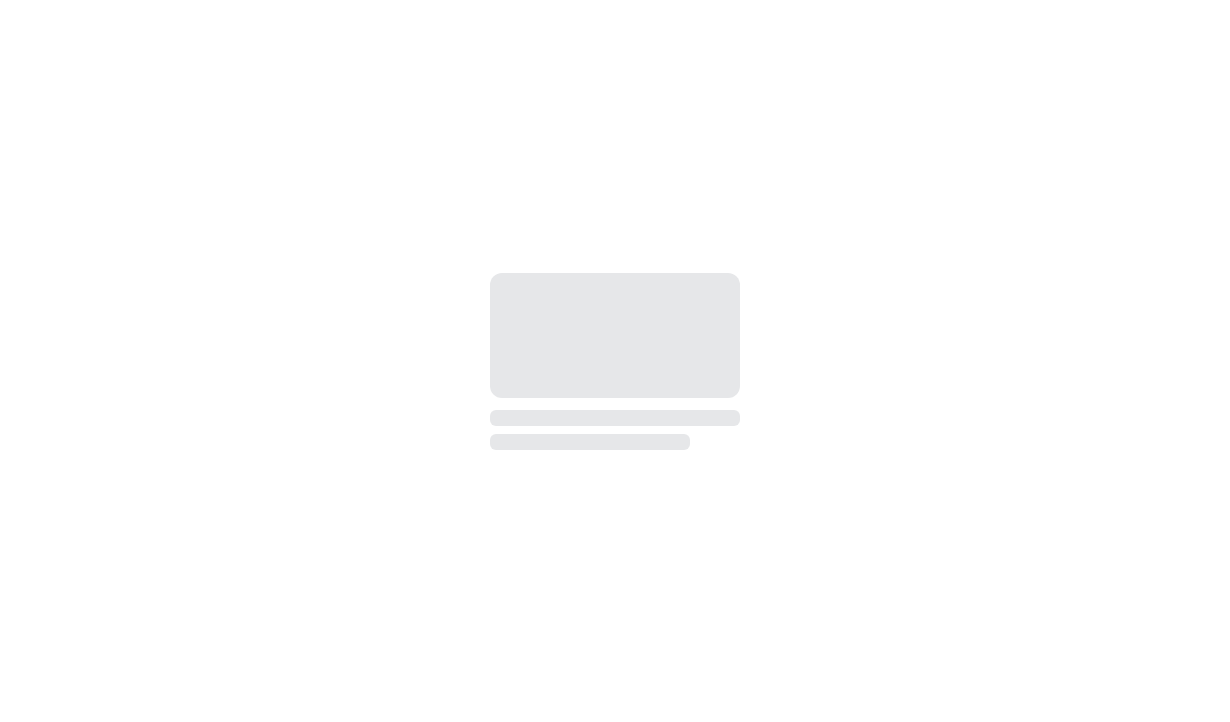 scroll, scrollTop: 0, scrollLeft: 0, axis: both 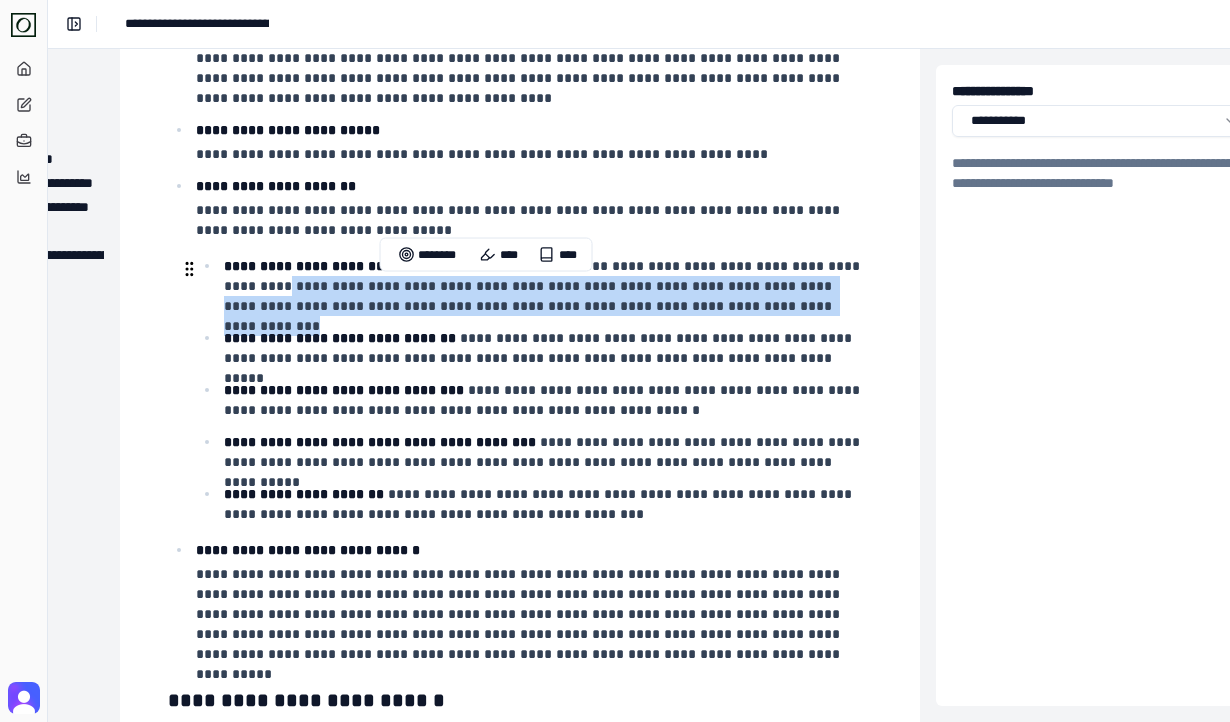 drag, startPoint x: 768, startPoint y: 318, endPoint x: 253, endPoint y: 281, distance: 516.3274 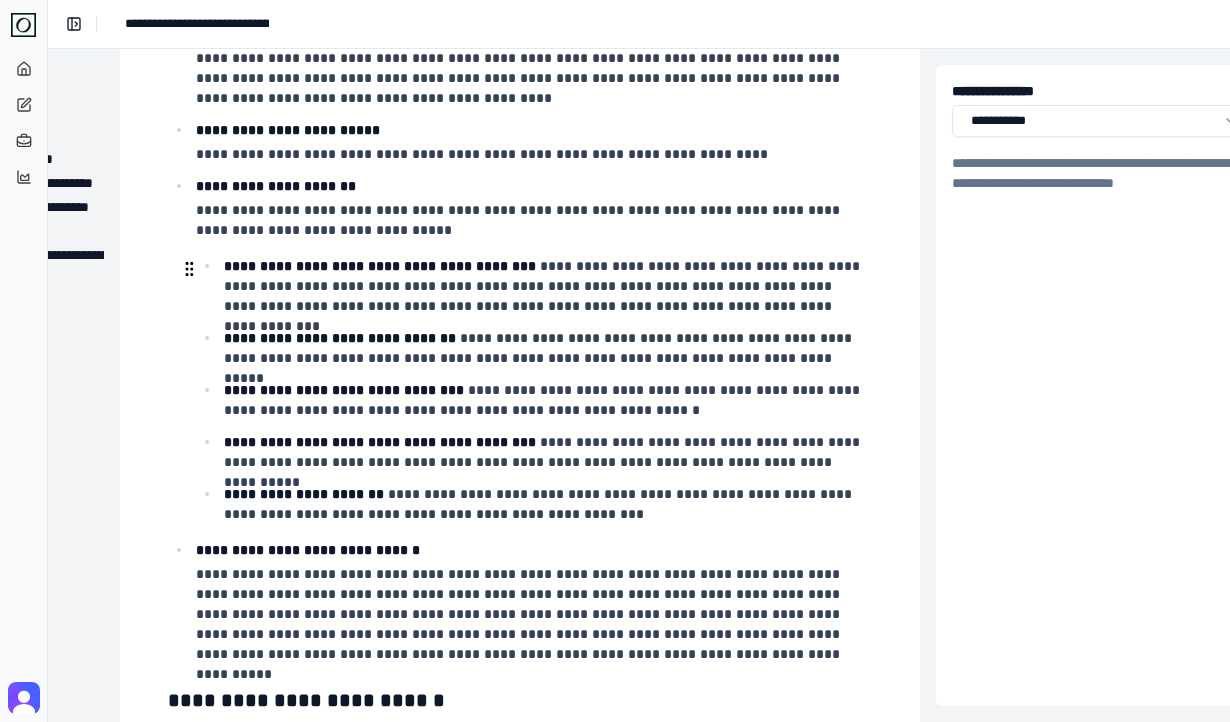 click on "**********" at bounding box center [380, 266] 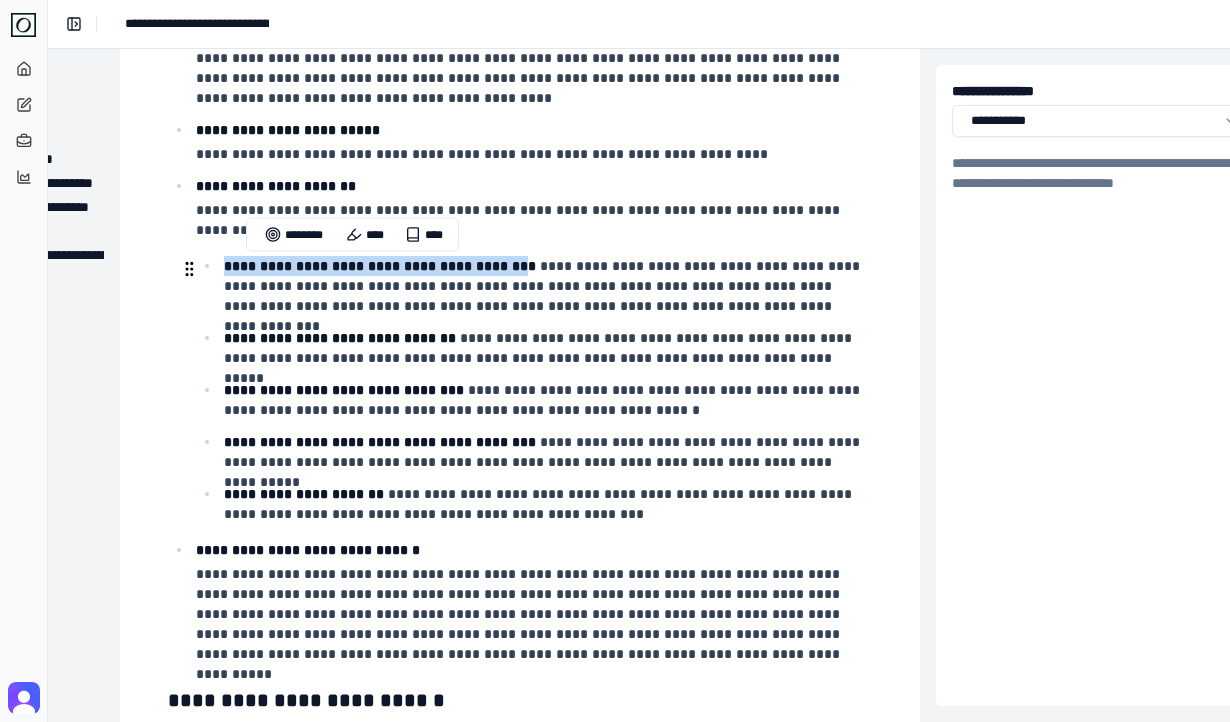 drag, startPoint x: 237, startPoint y: 273, endPoint x: 525, endPoint y: 267, distance: 288.0625 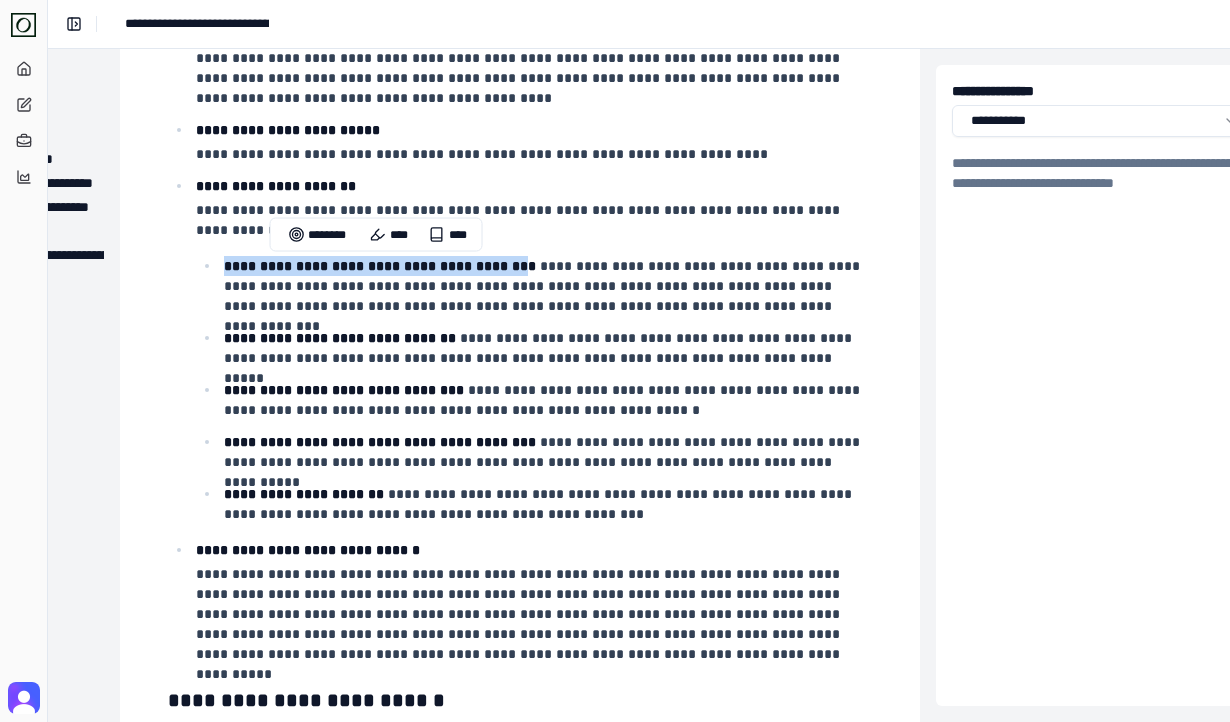 copy on "**********" 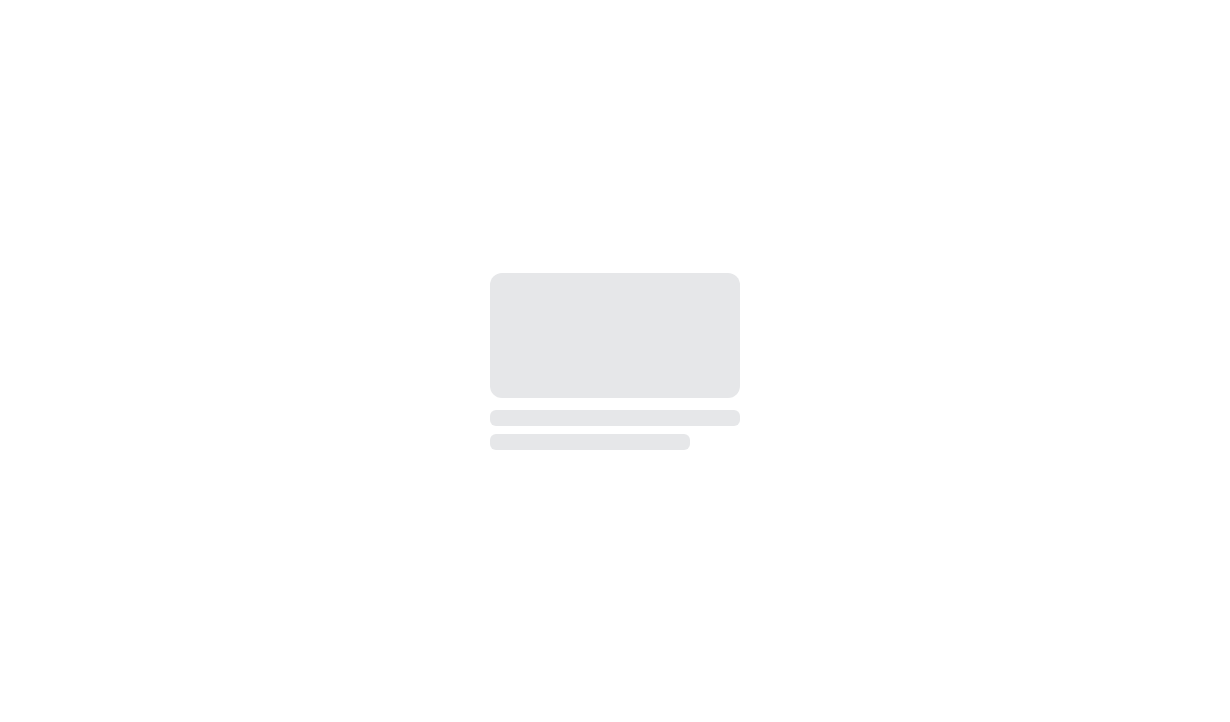 scroll, scrollTop: 0, scrollLeft: 0, axis: both 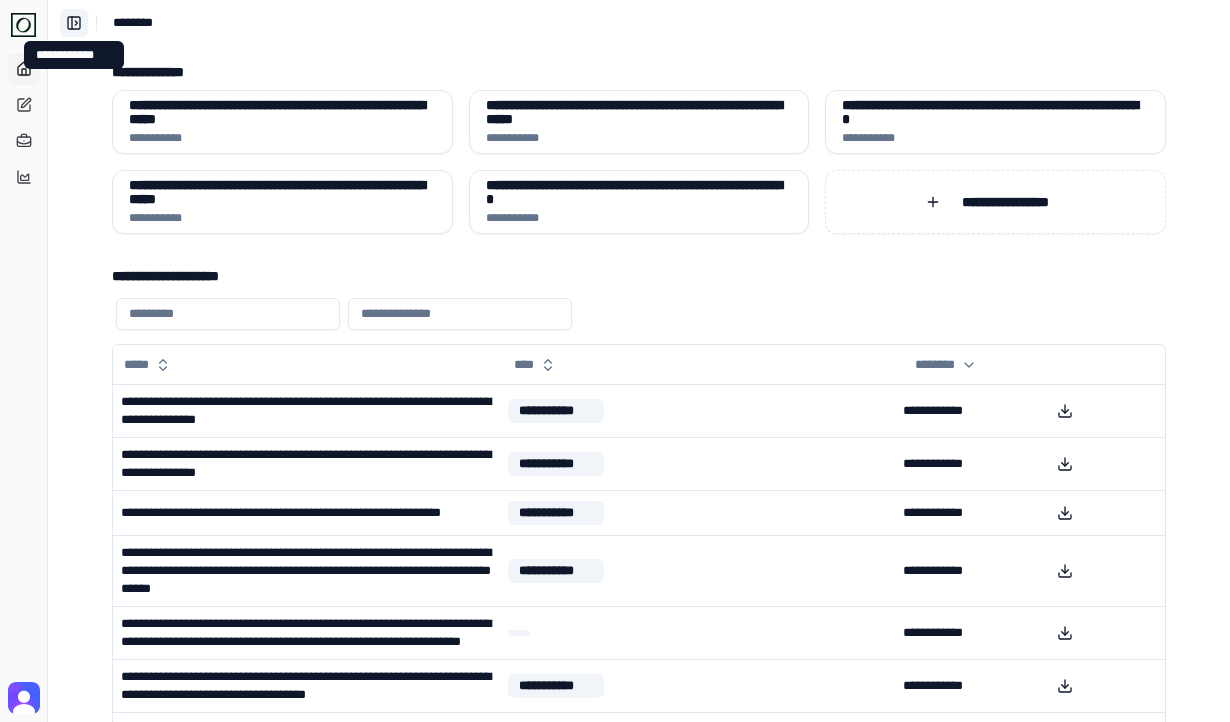 click on "**********" at bounding box center (74, 23) 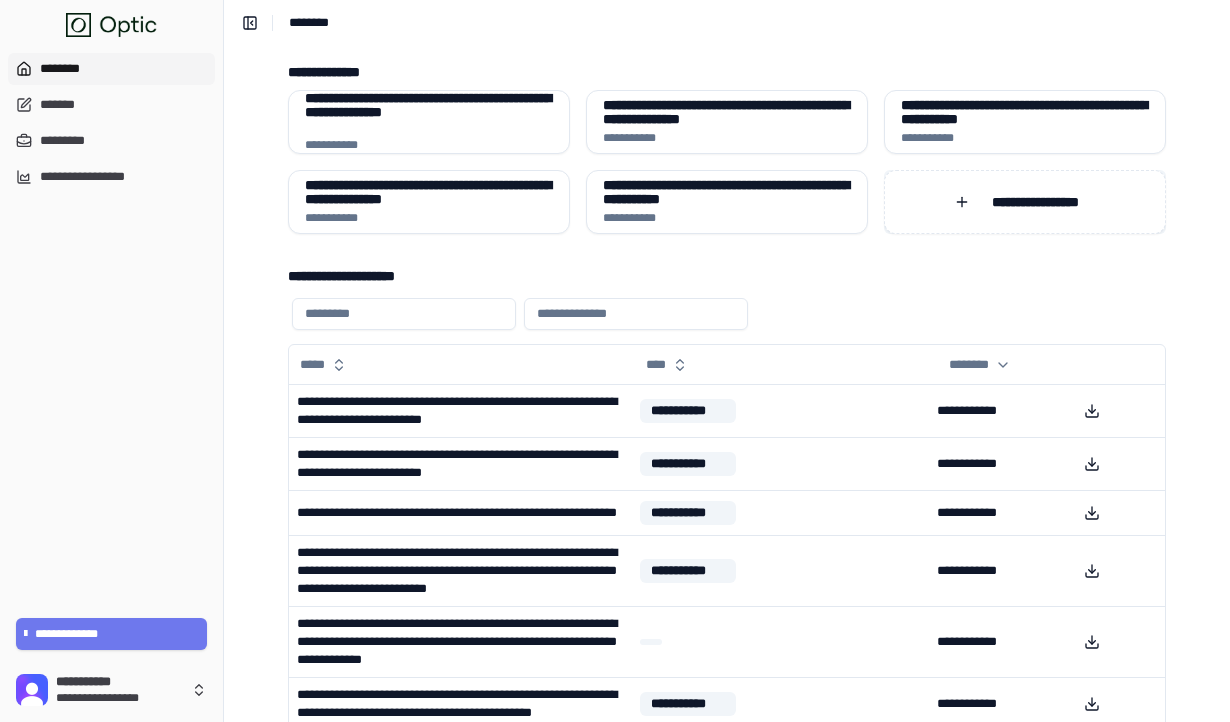 click on "**********" at bounding box center [1025, 202] 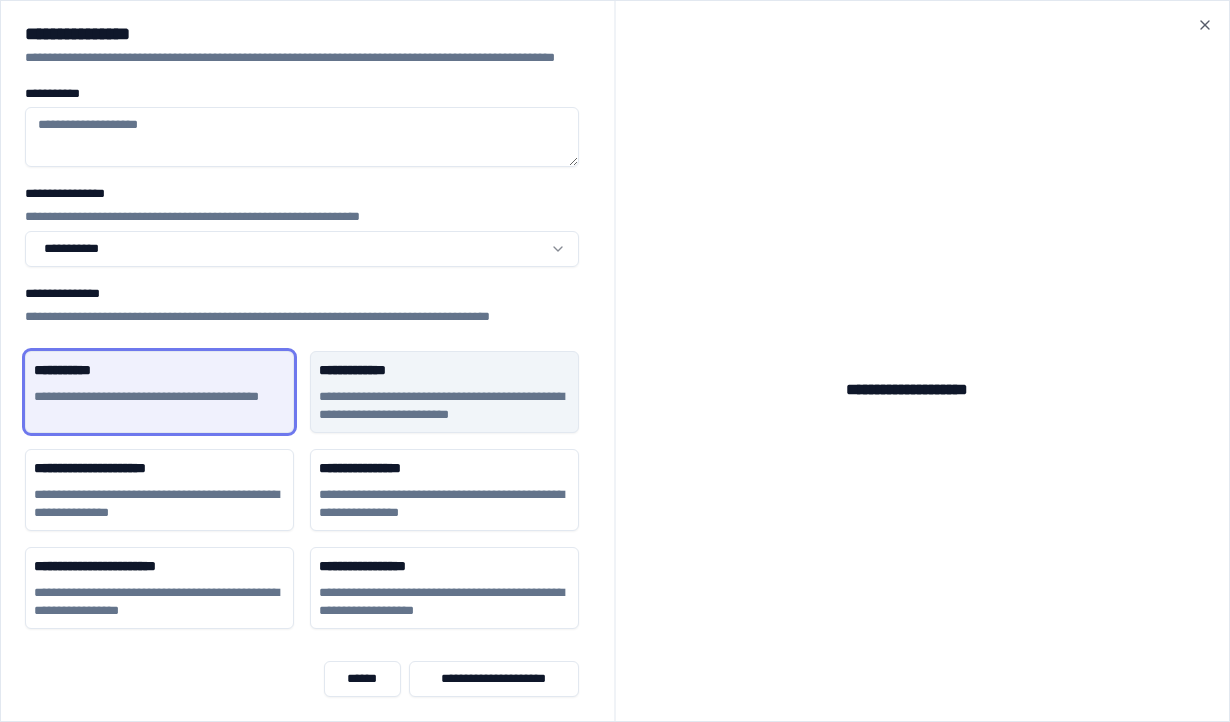 click on "**********" at bounding box center [444, 406] 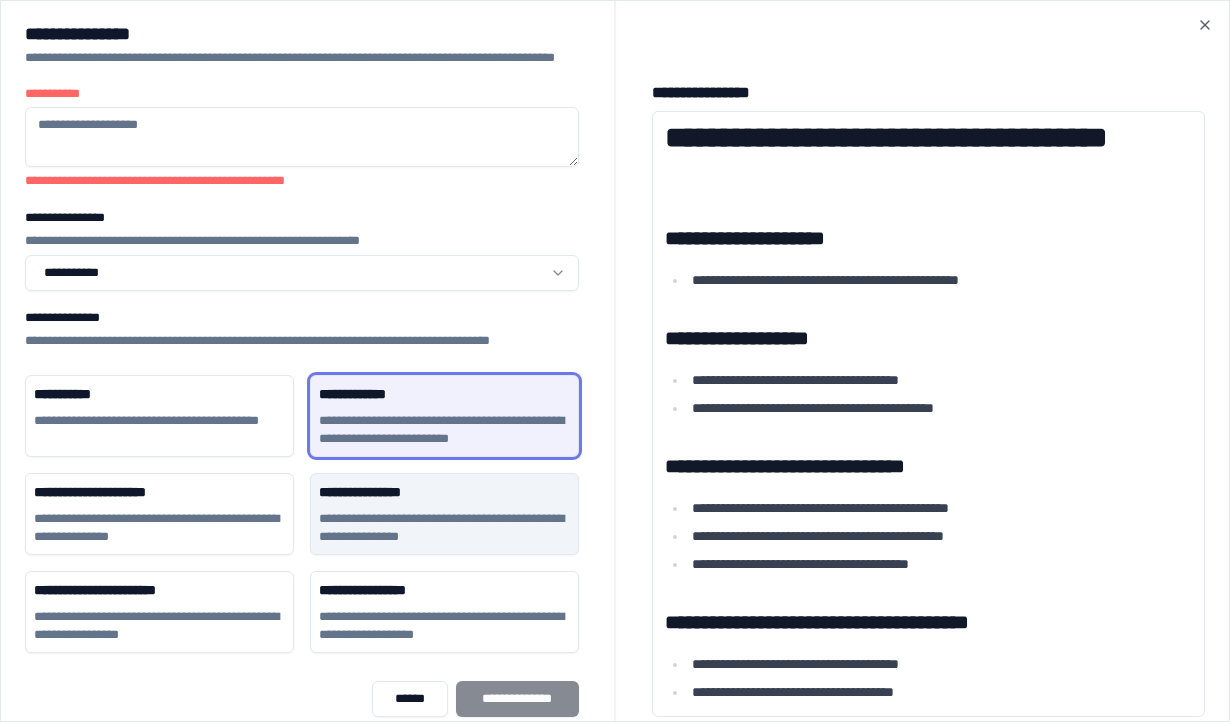 click on "**********" at bounding box center (444, 492) 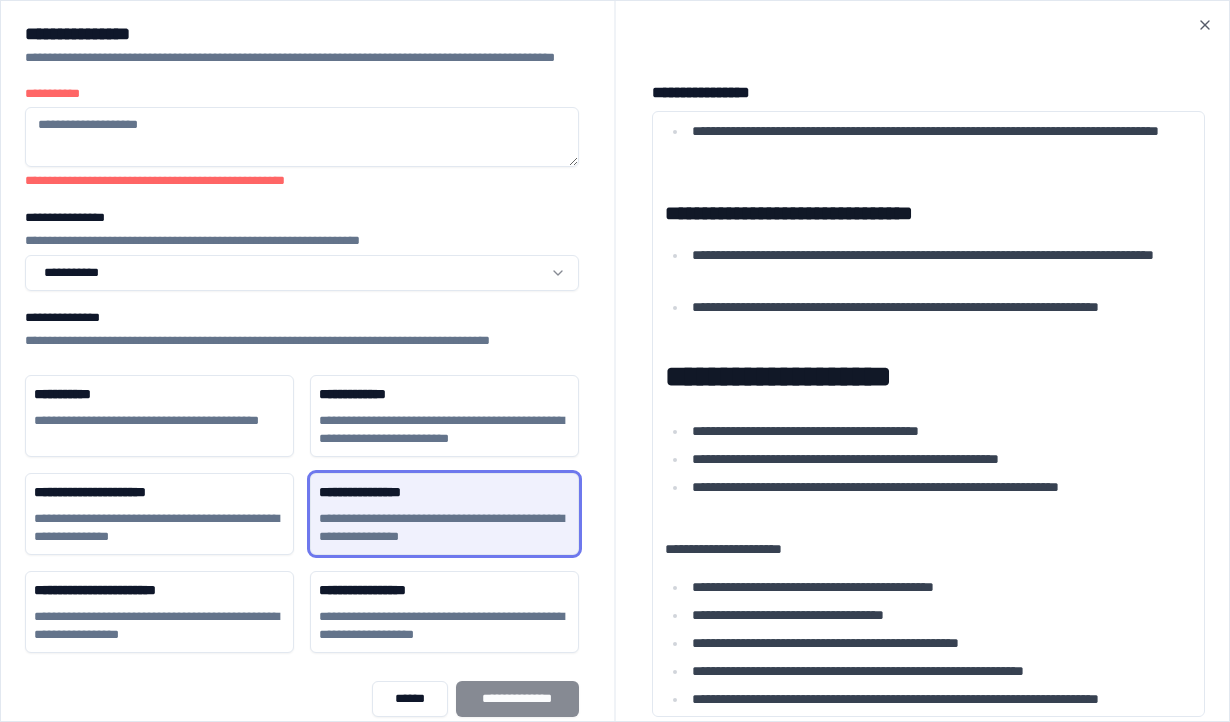 scroll, scrollTop: 694, scrollLeft: 0, axis: vertical 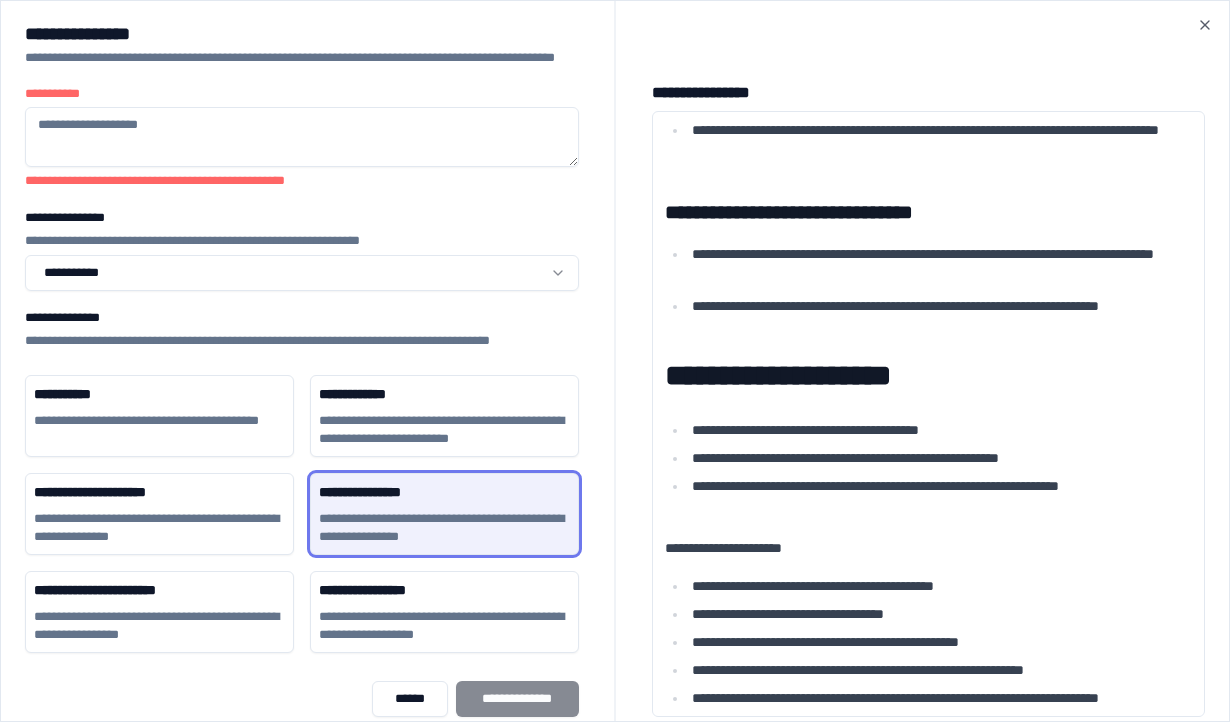 click on "**********" at bounding box center (615, 507) 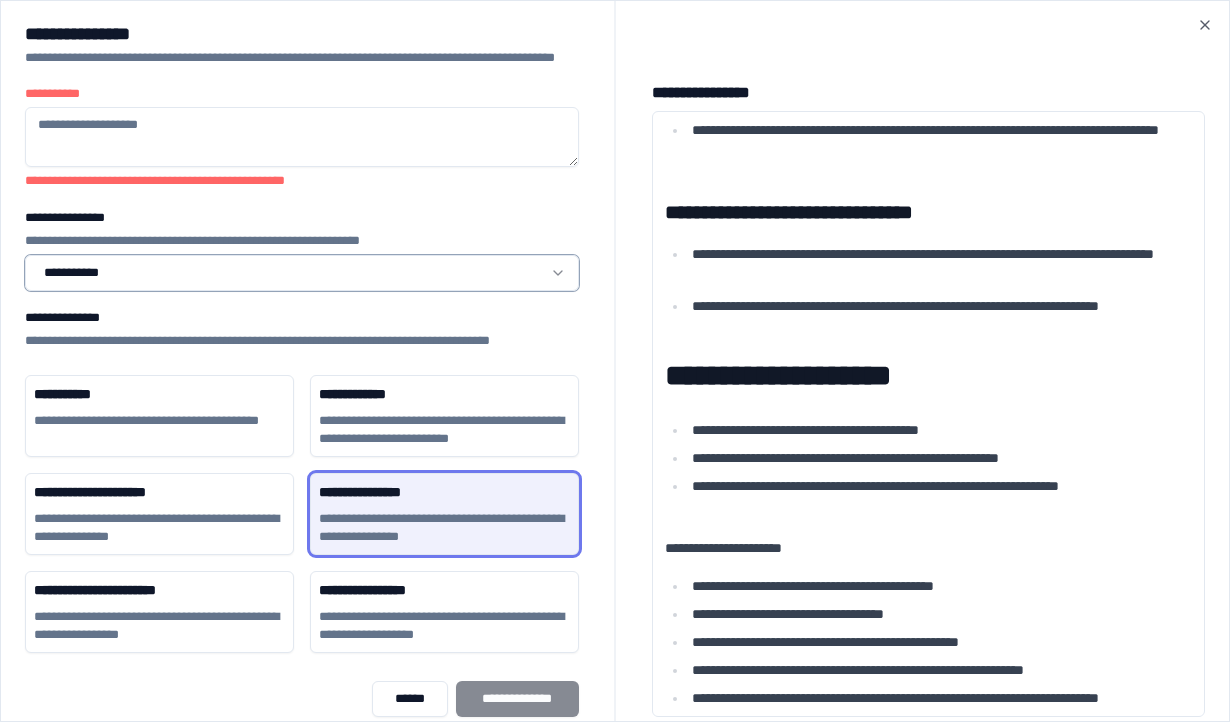 click on "**********" at bounding box center (615, 507) 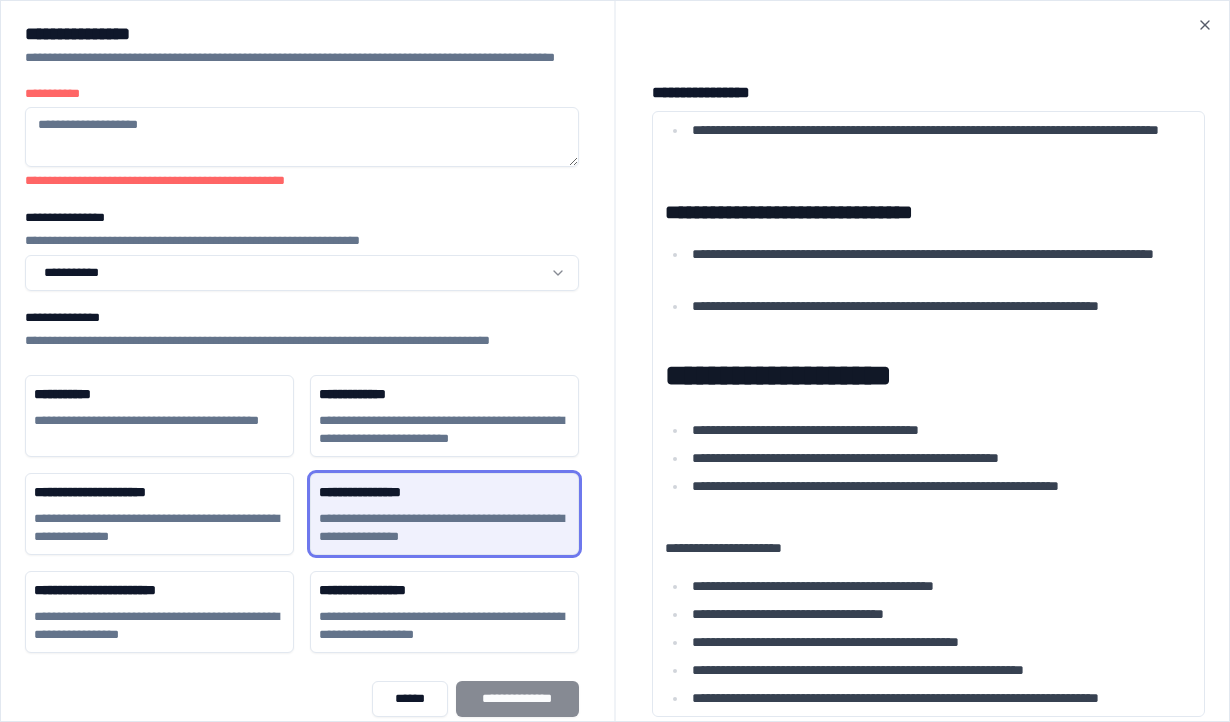 click on "**********" at bounding box center (302, 137) 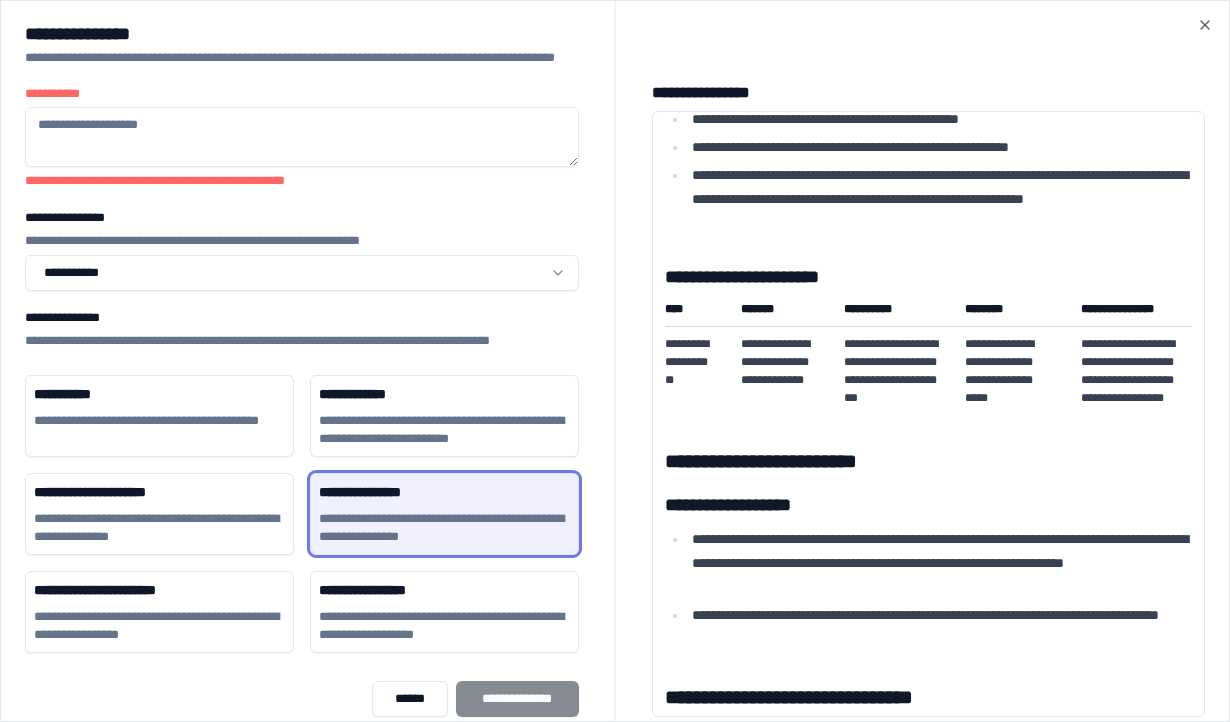 scroll, scrollTop: 146, scrollLeft: 0, axis: vertical 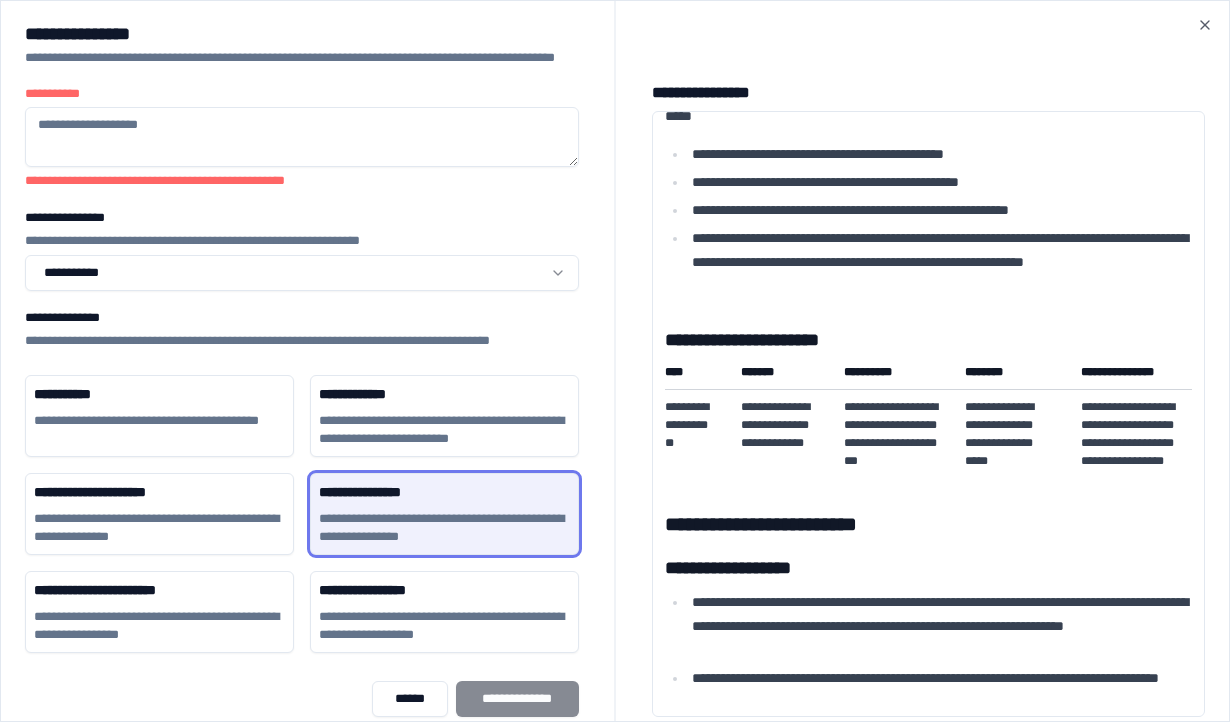 click on "**********" at bounding box center [929, 93] 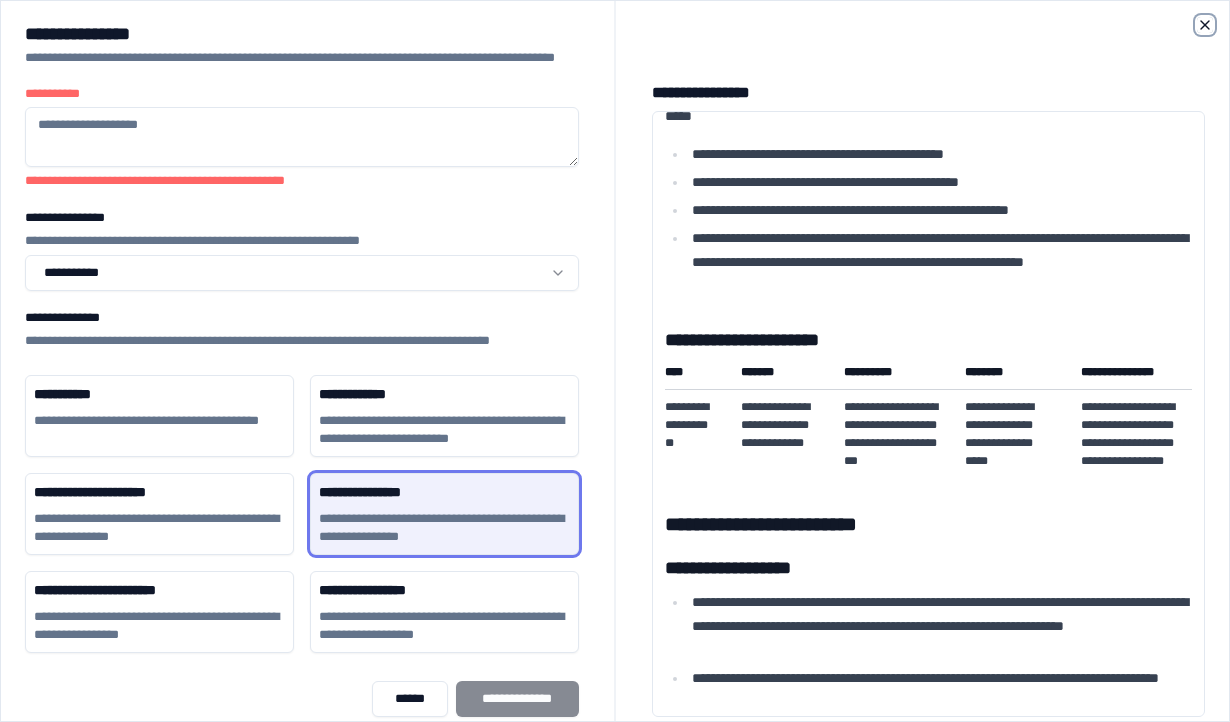 click 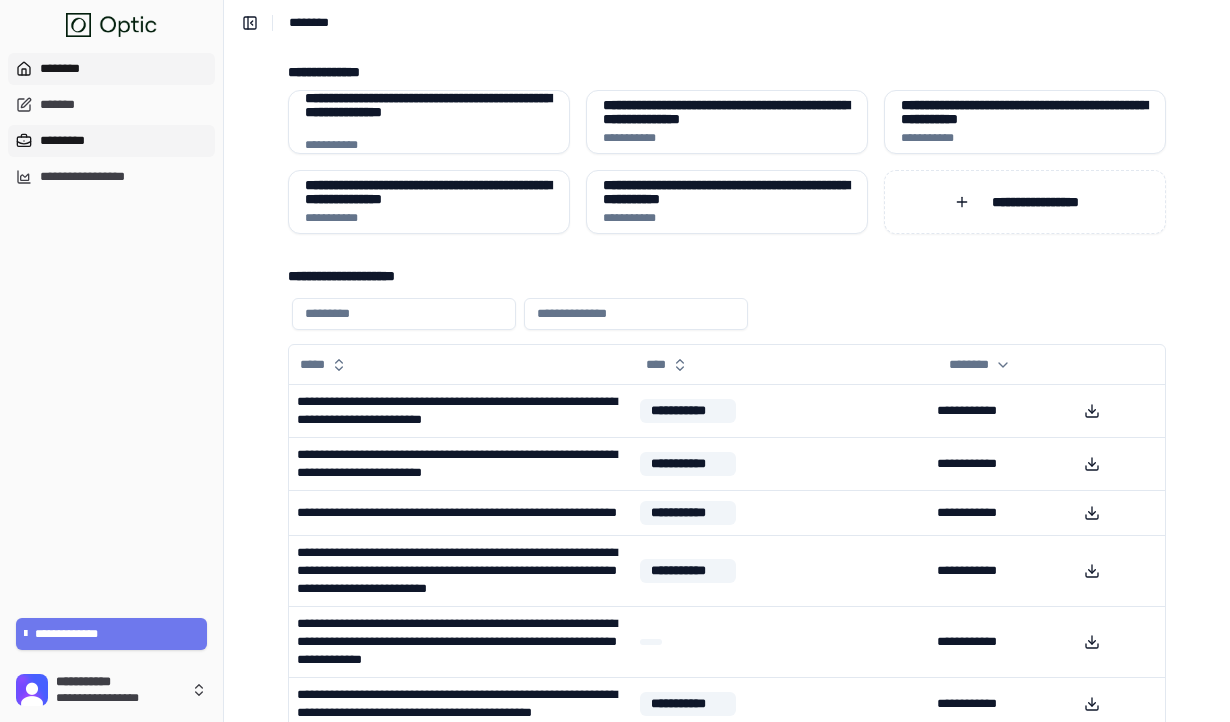 click on "*********" at bounding box center (111, 141) 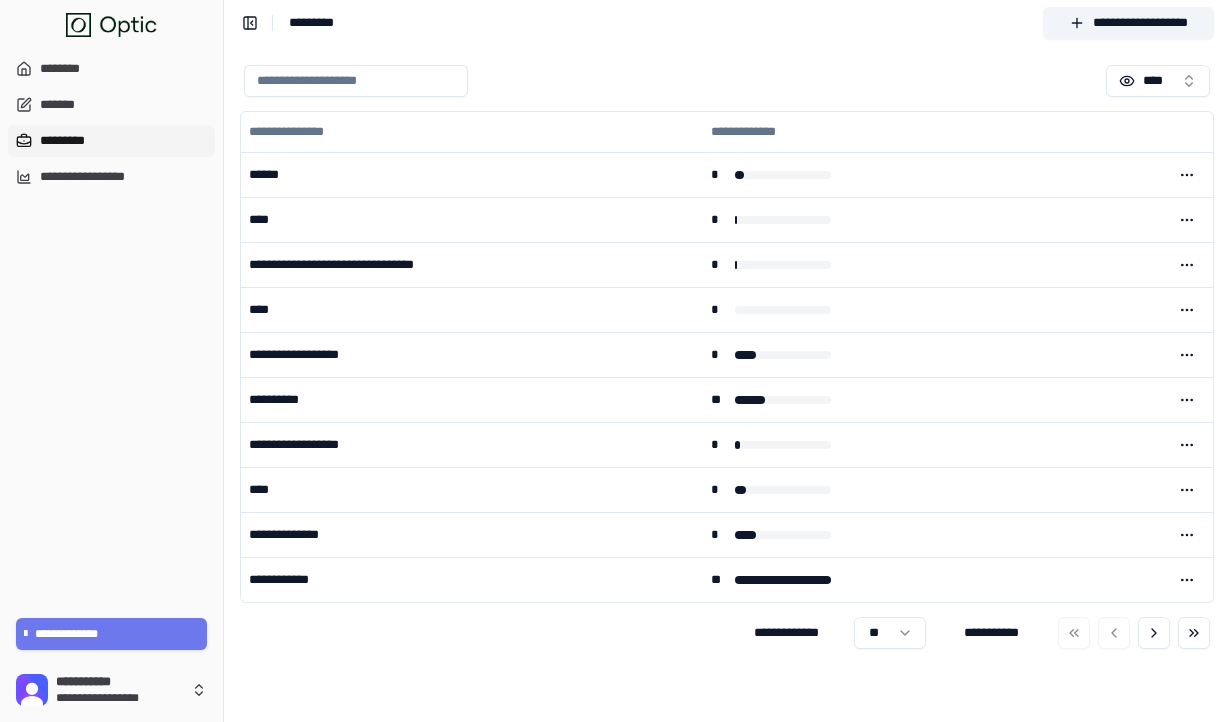 click at bounding box center (356, 81) 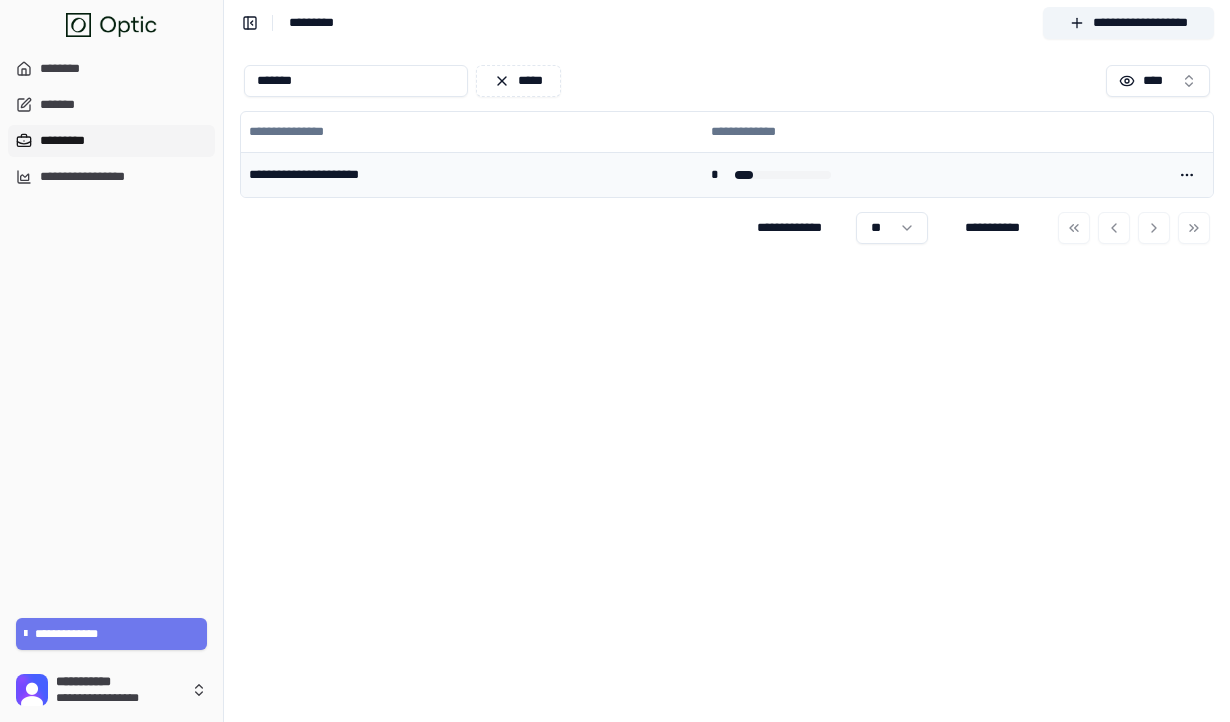 type on "*******" 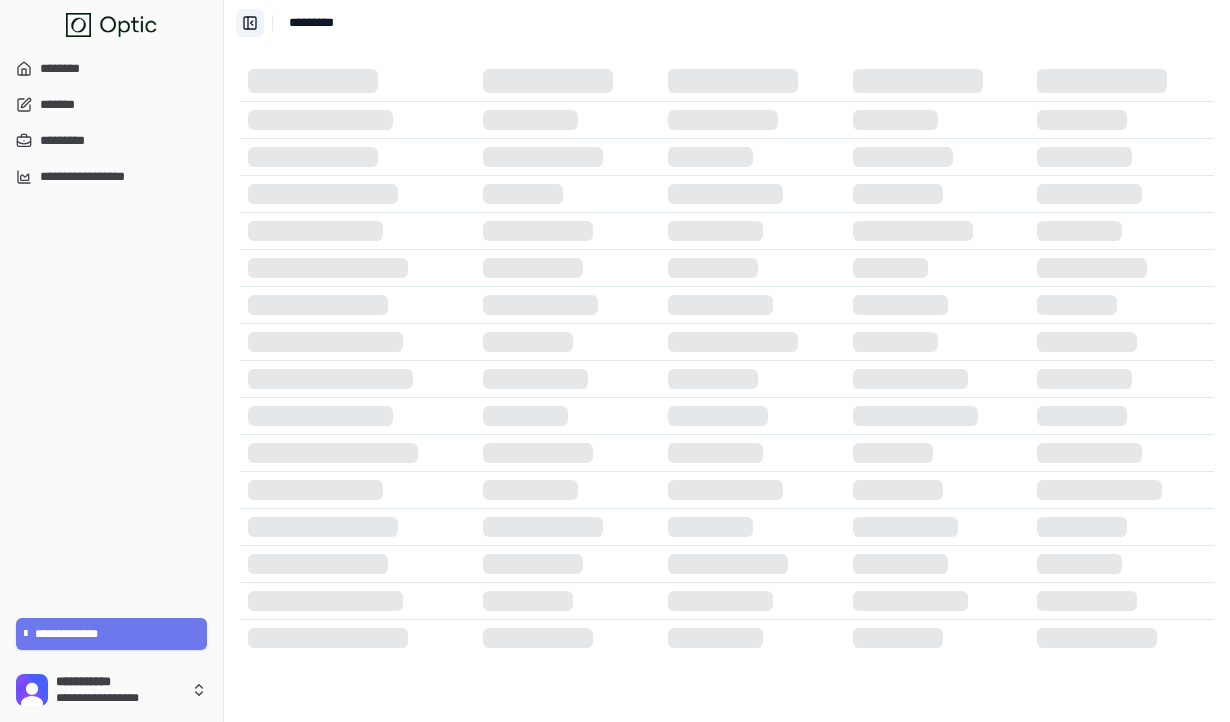 click on "**********" at bounding box center [250, 23] 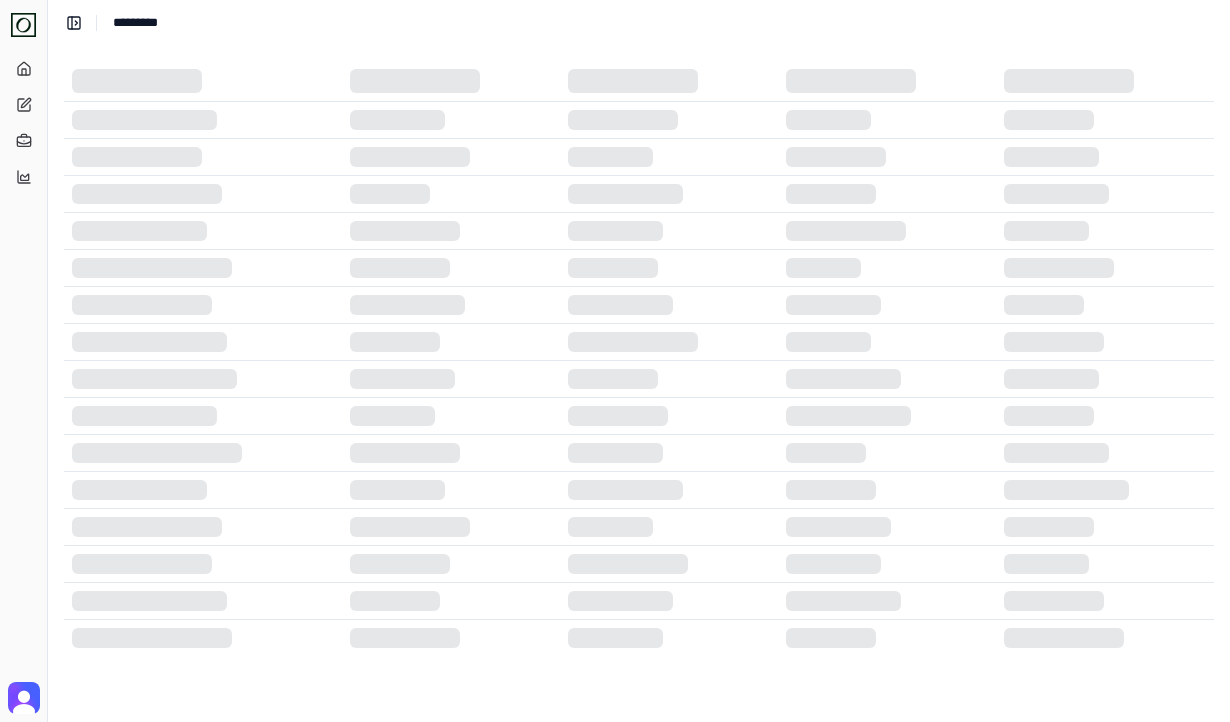 click on "**********" at bounding box center [639, 22] 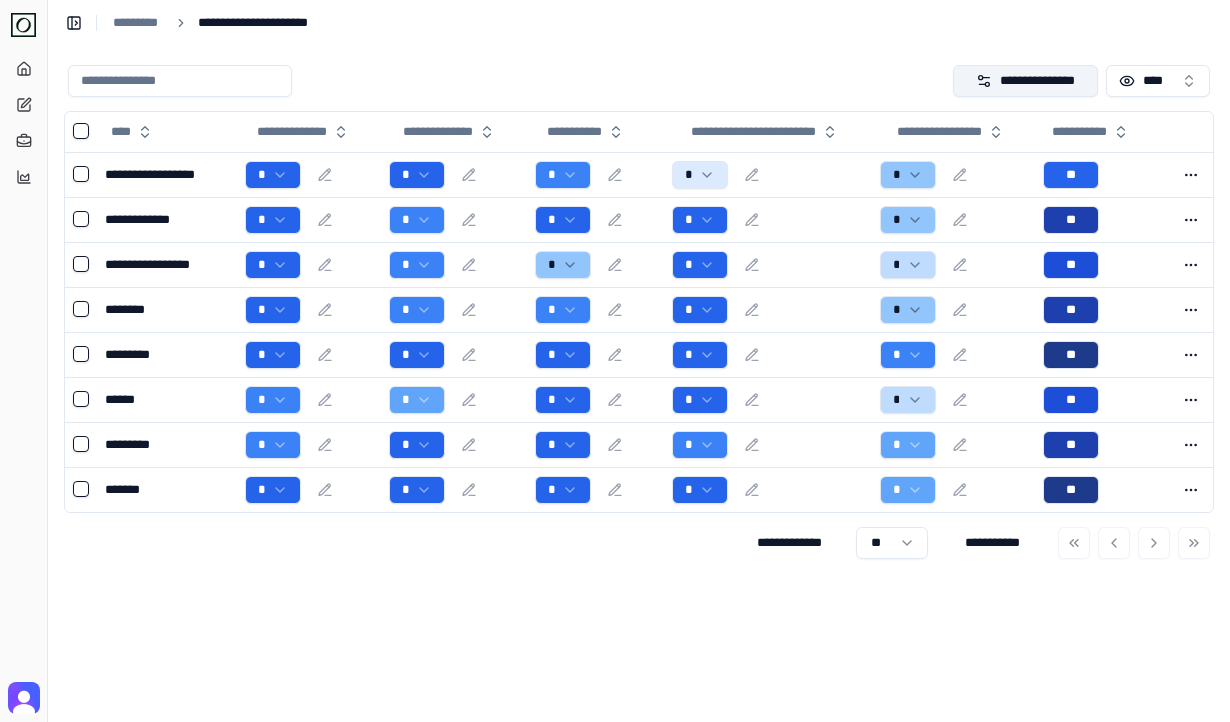 click on "**********" at bounding box center [1026, 81] 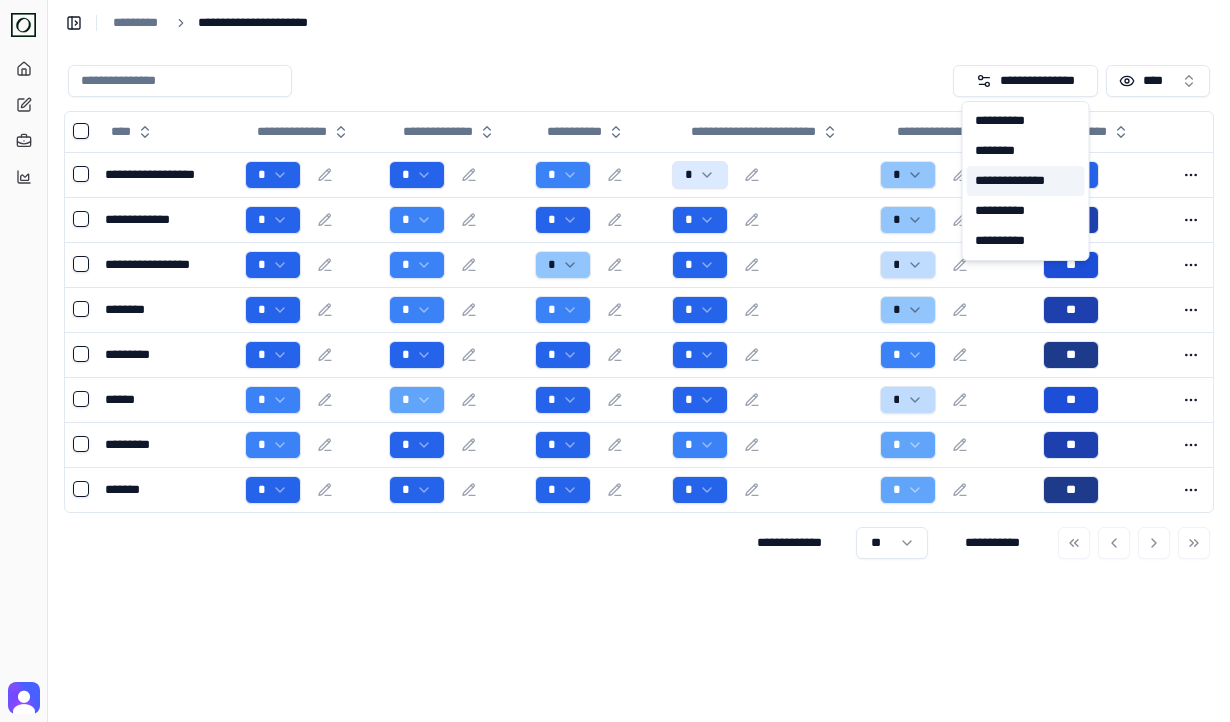 click on "**********" at bounding box center (1026, 181) 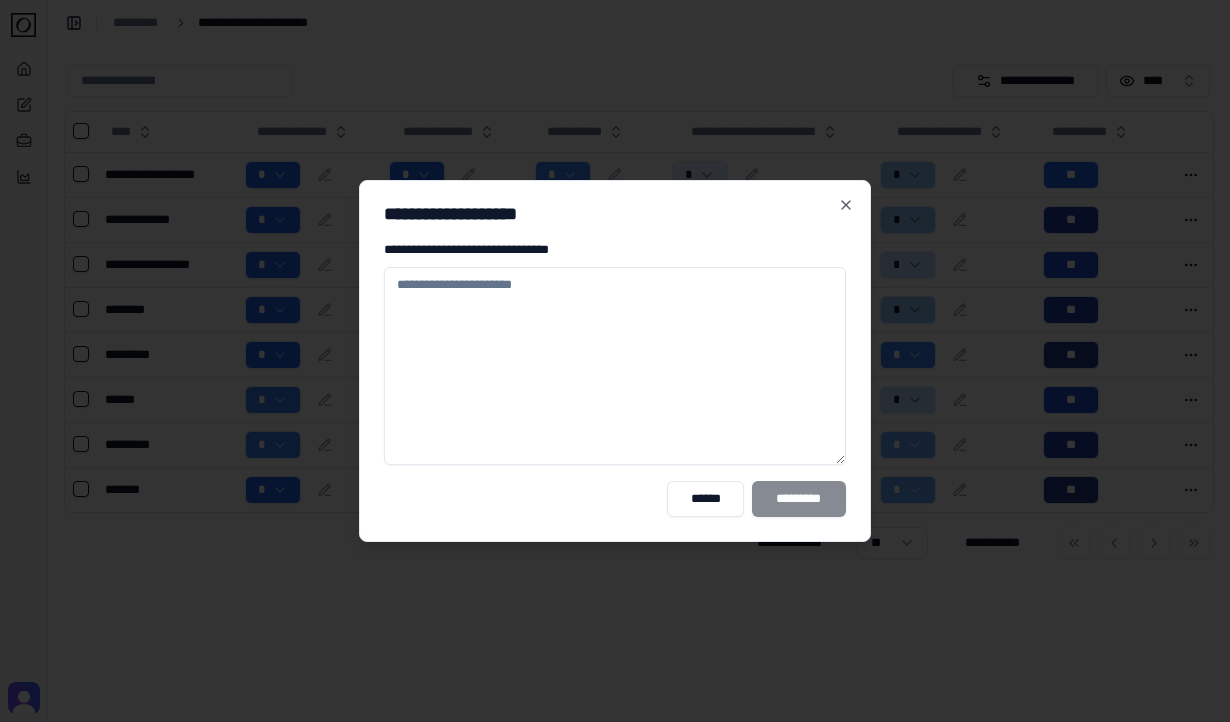 click on "**********" at bounding box center (615, 366) 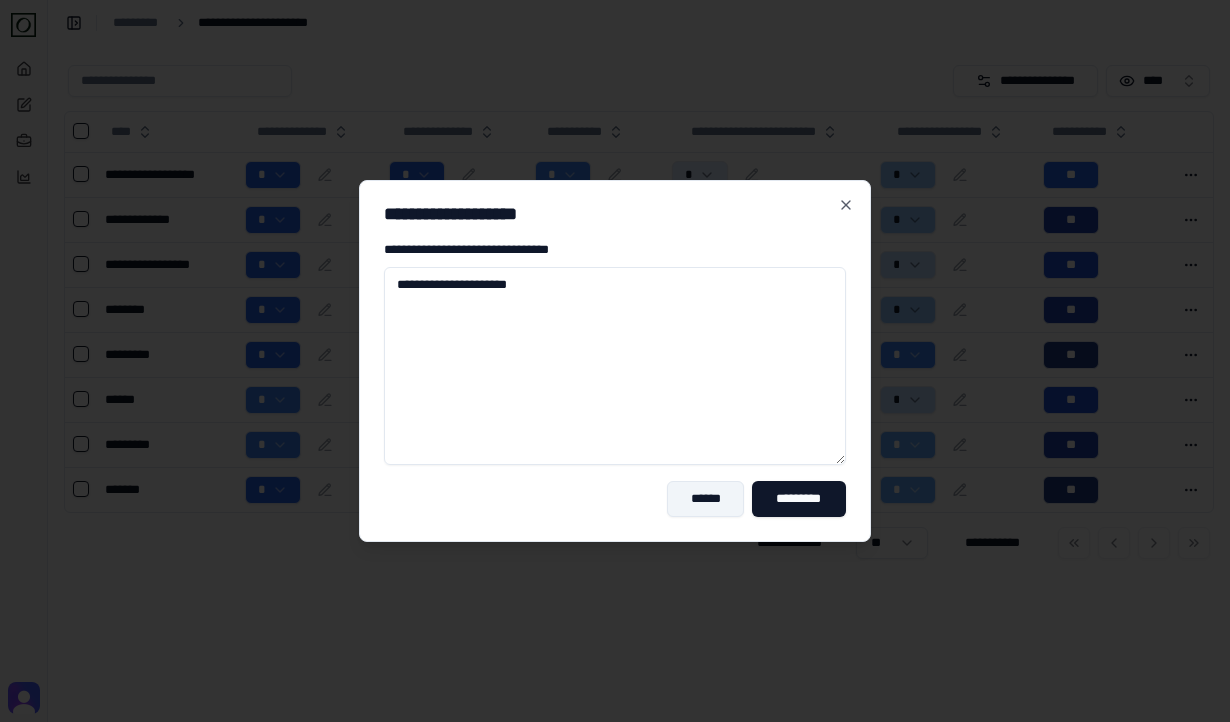 type on "**********" 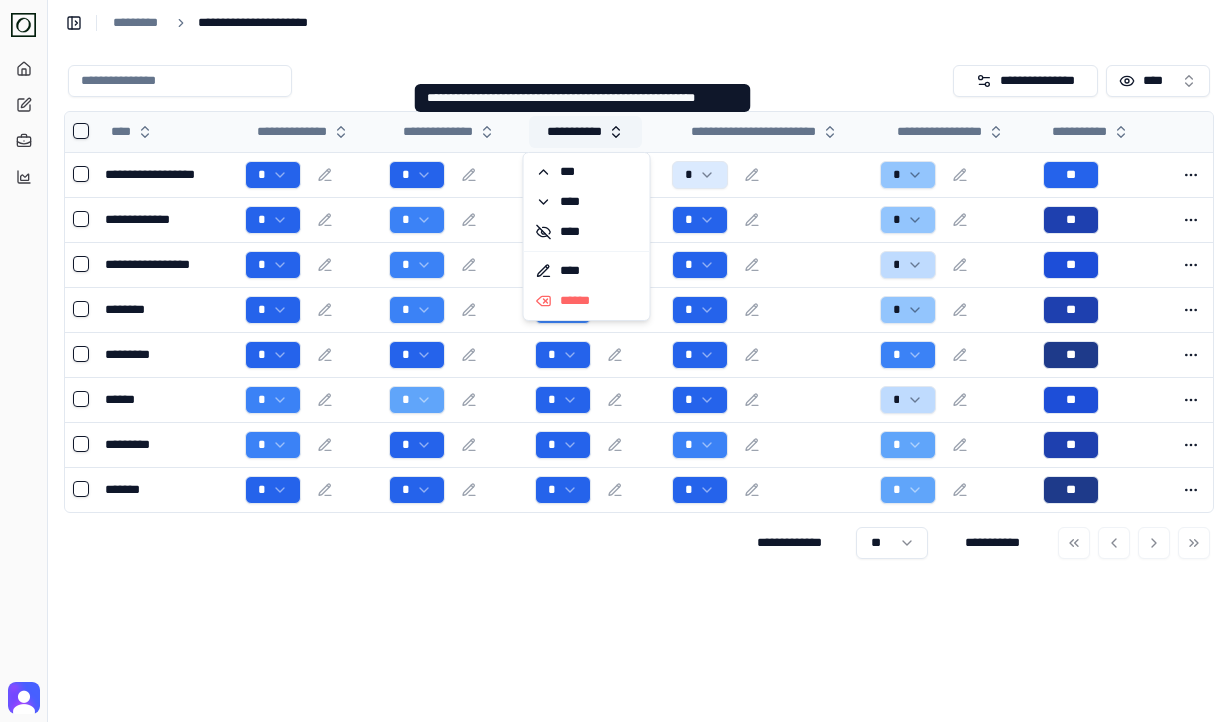 click on "**********" at bounding box center [585, 132] 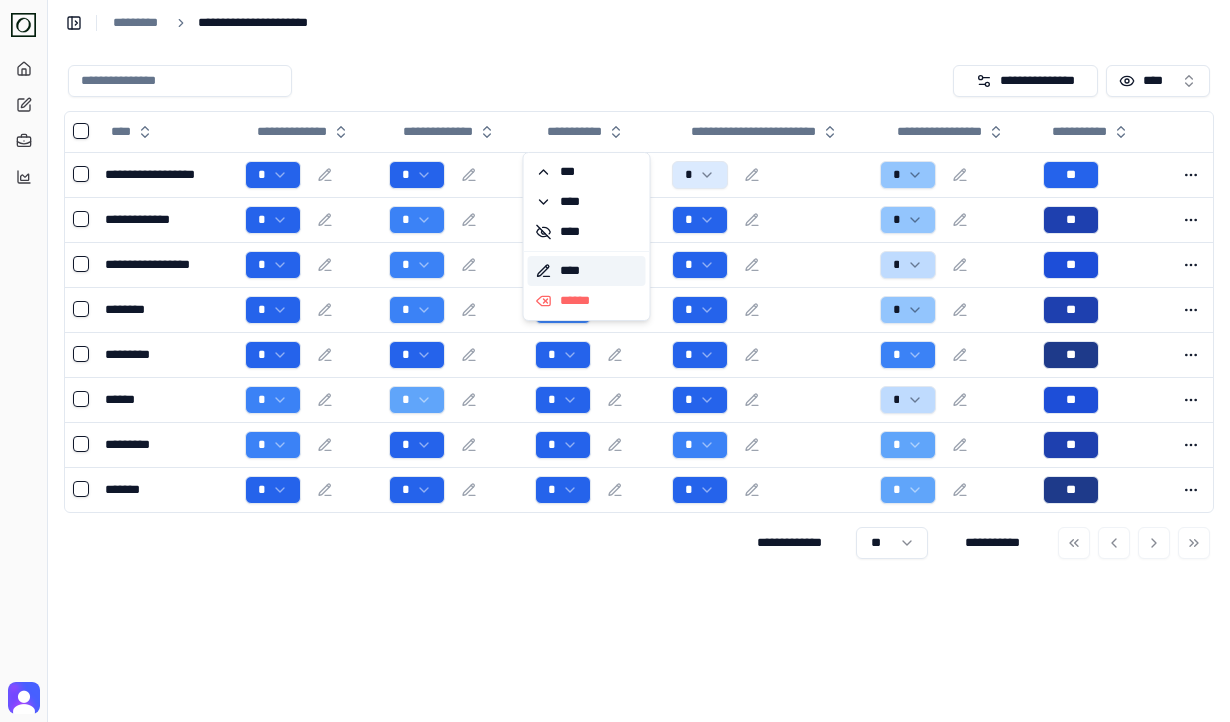 click on "****" at bounding box center [587, 271] 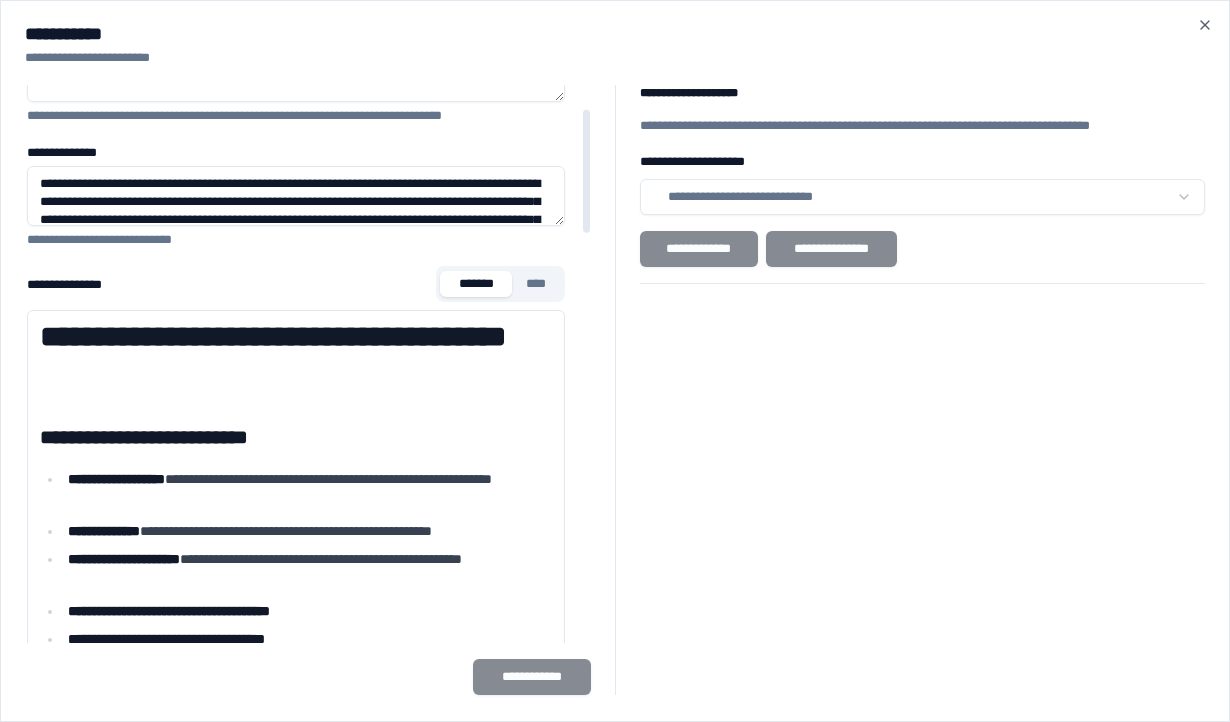 scroll, scrollTop: 216, scrollLeft: 0, axis: vertical 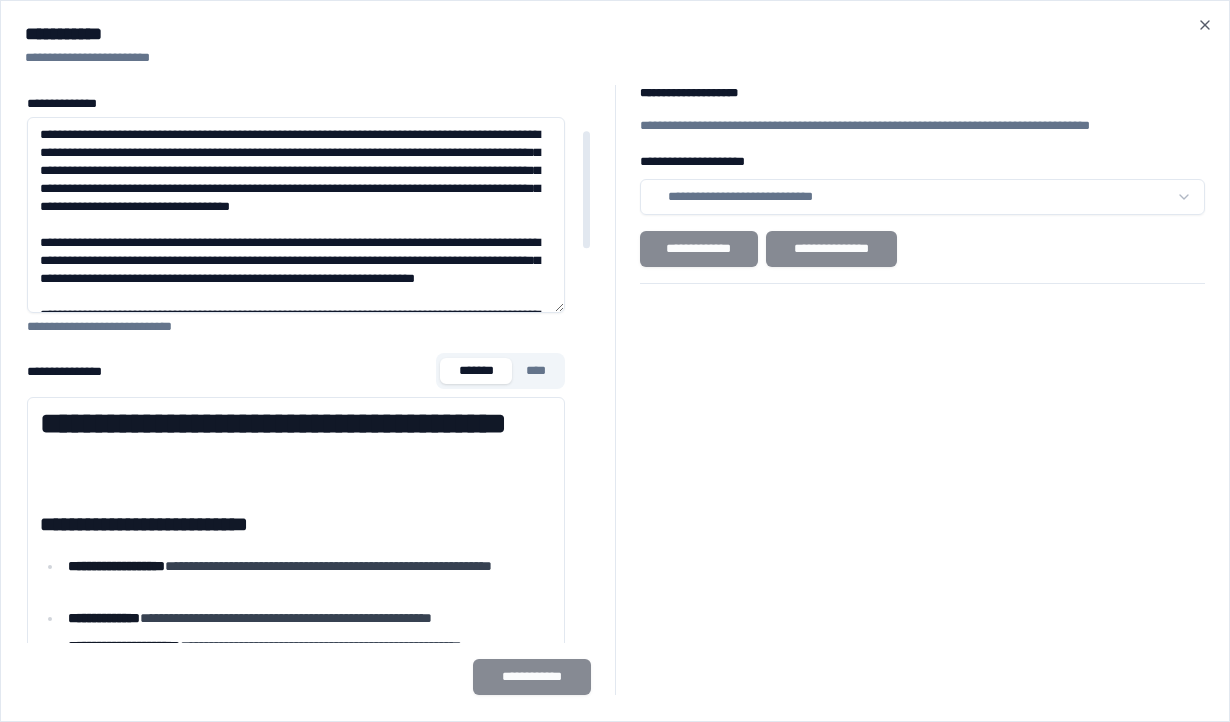 drag, startPoint x: 562, startPoint y: 174, endPoint x: 567, endPoint y: 319, distance: 145.08618 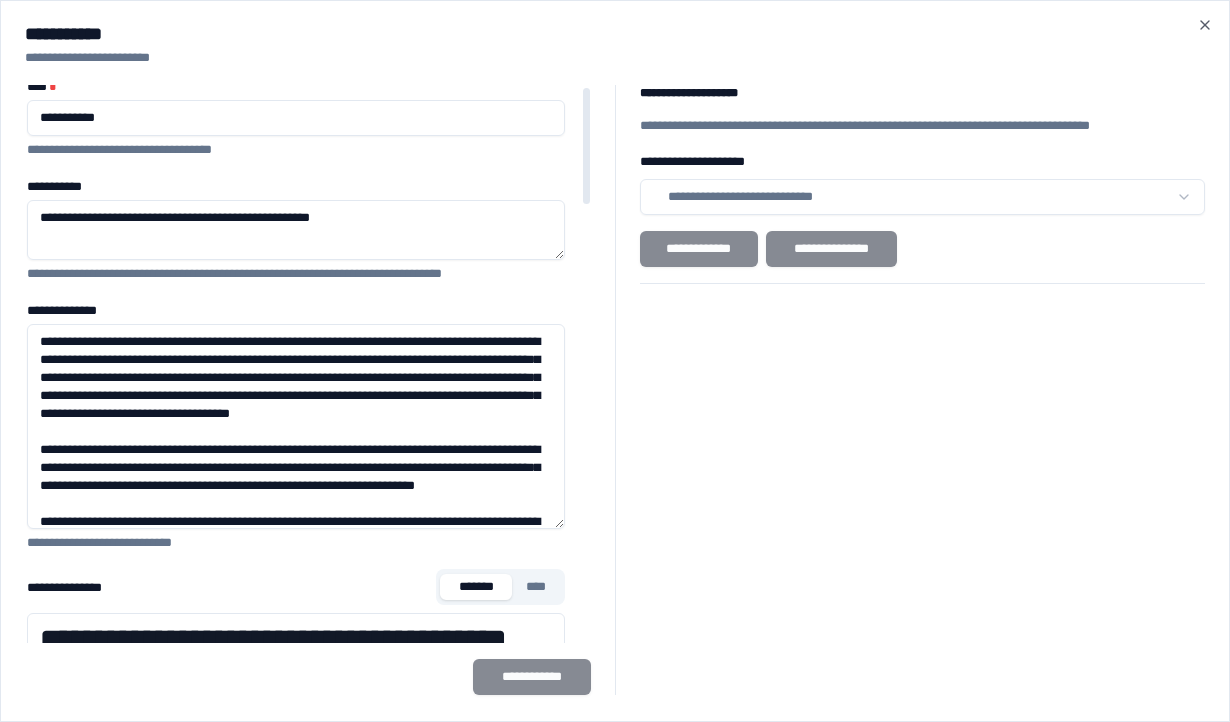 scroll, scrollTop: 0, scrollLeft: 0, axis: both 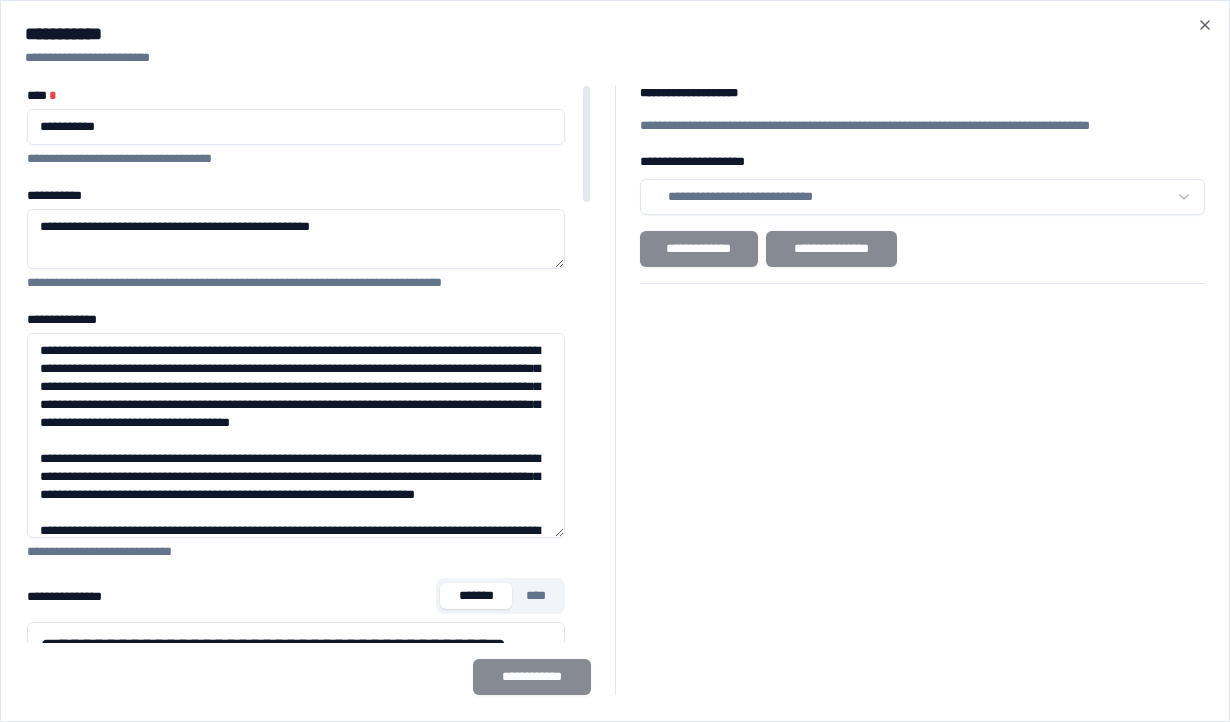 click on "**********" at bounding box center [296, 1409] 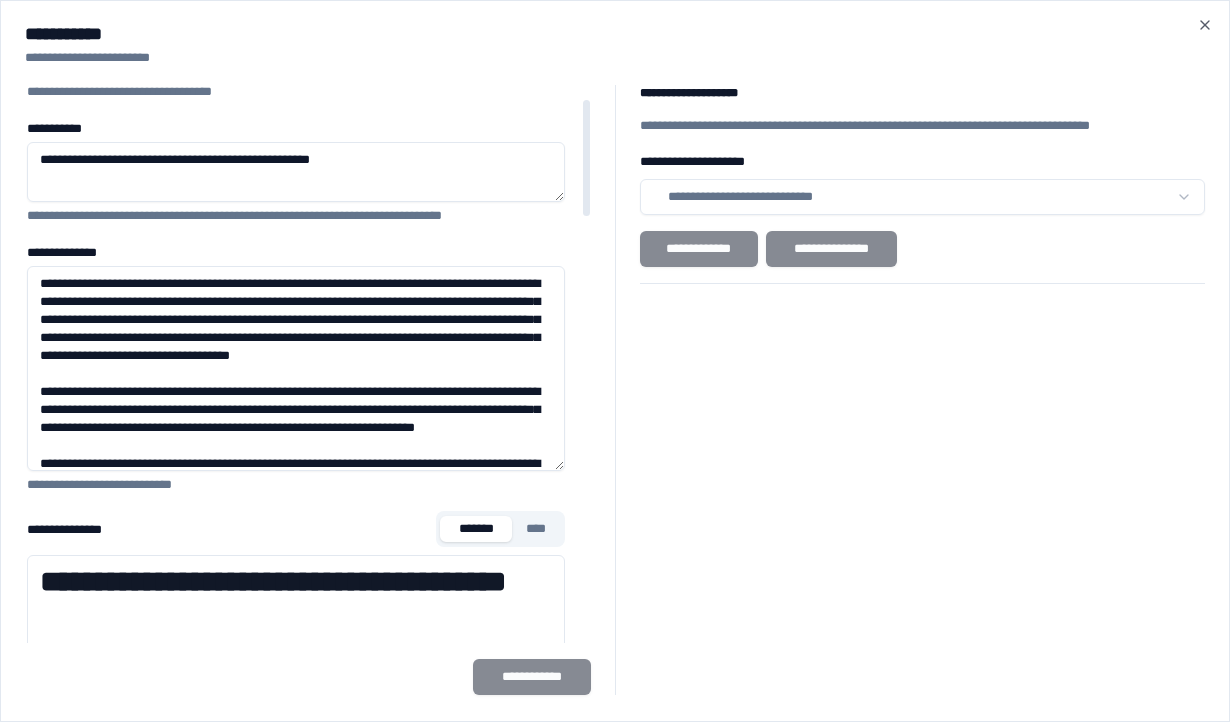 scroll, scrollTop: 71, scrollLeft: 0, axis: vertical 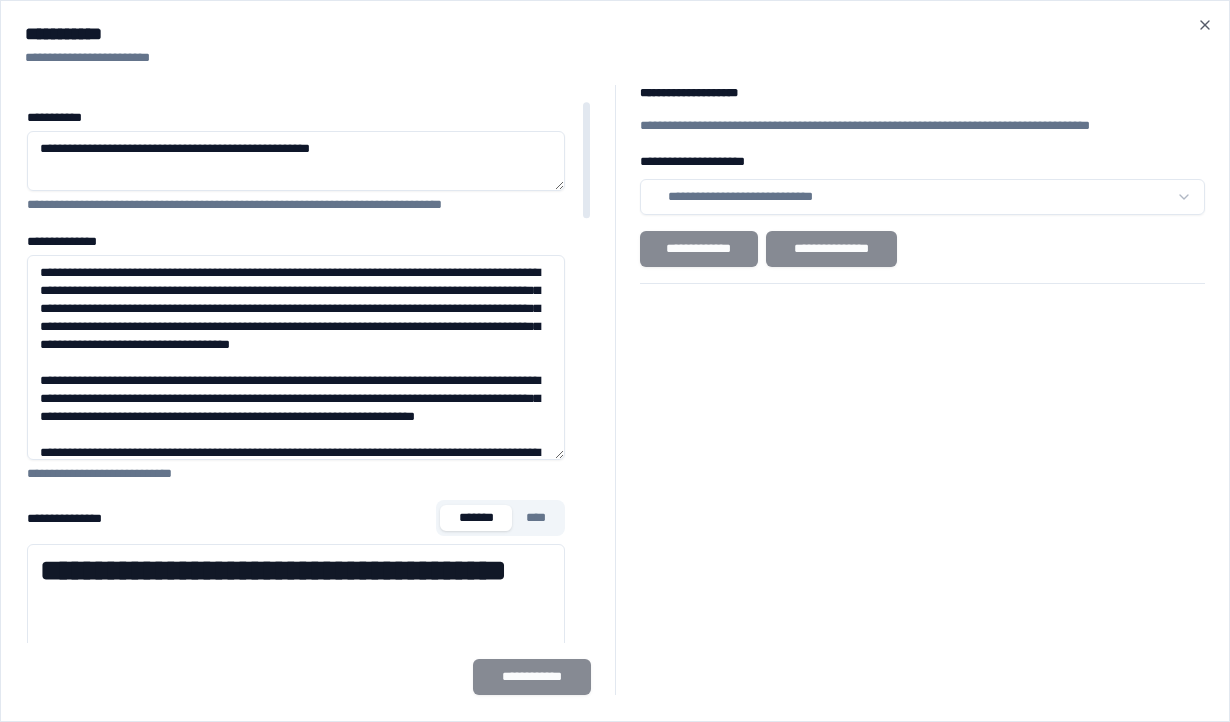 click on "**********" at bounding box center (296, 518) 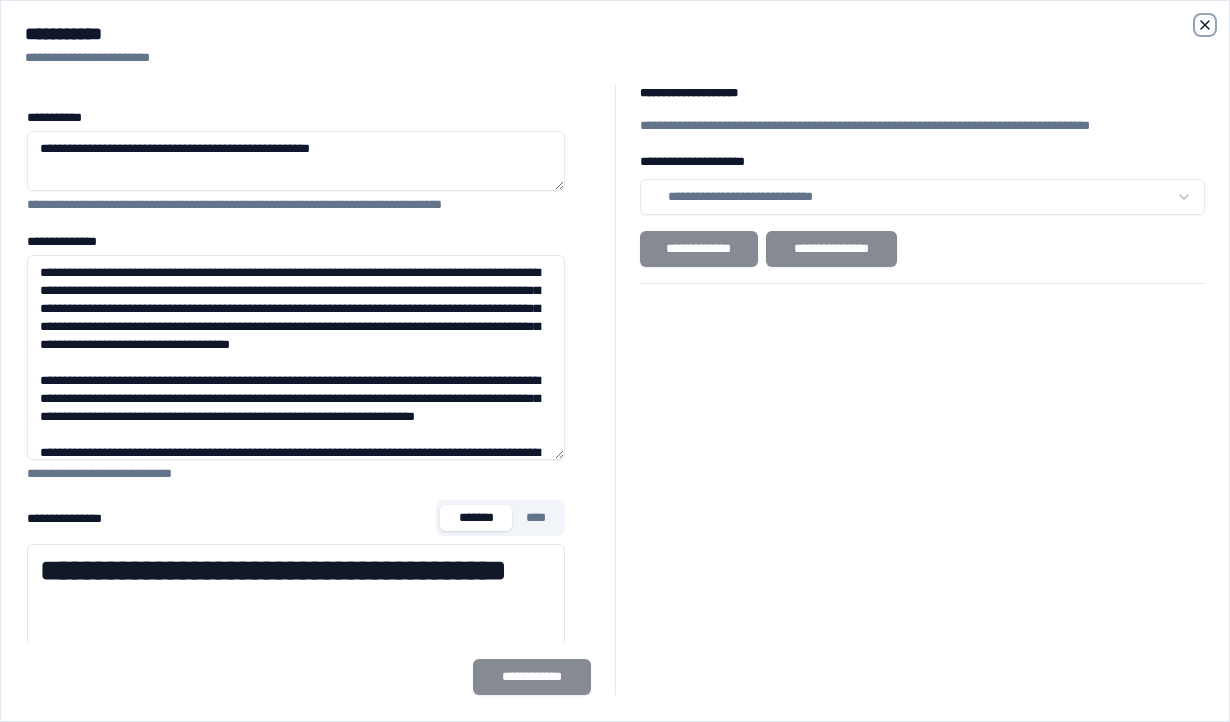 click 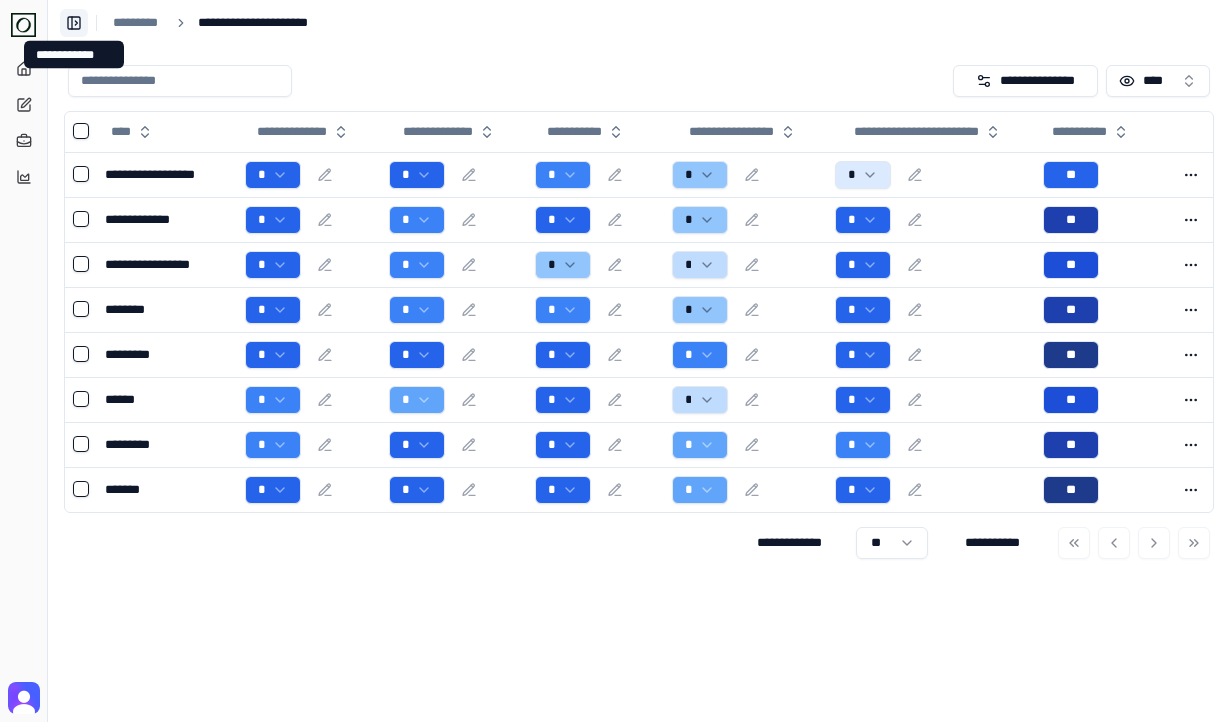 click on "**********" at bounding box center [74, 23] 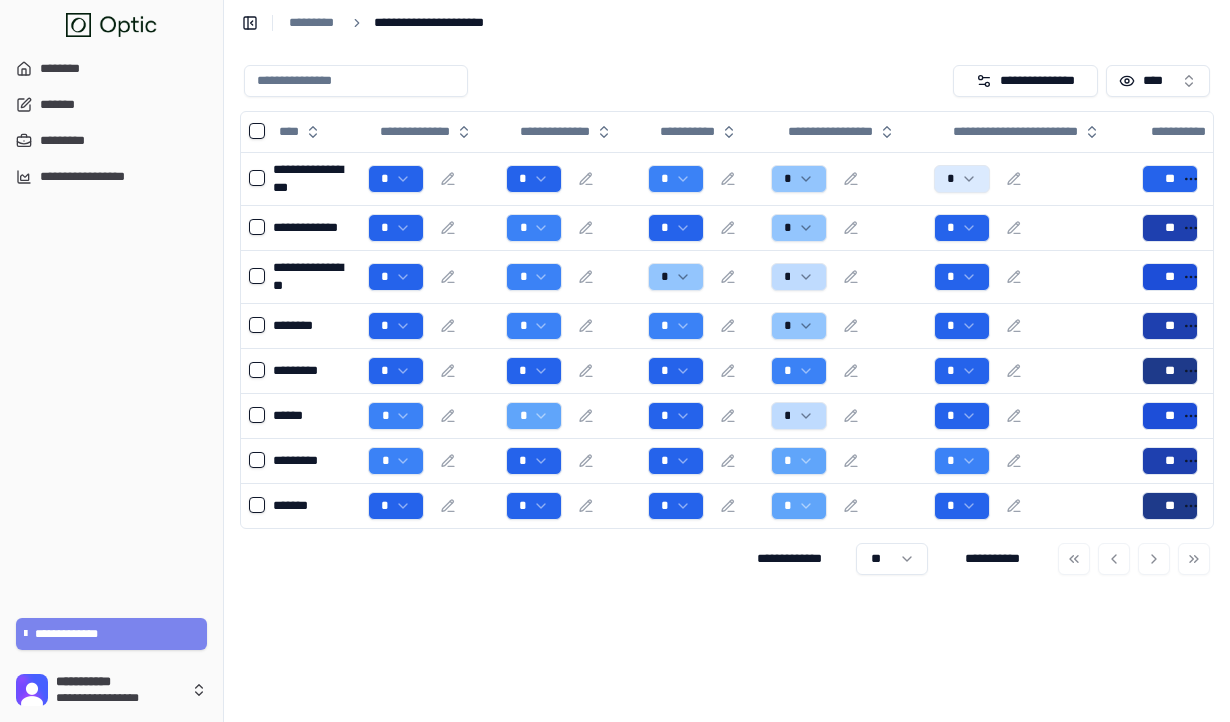 click on "**********" at bounding box center (112, 634) 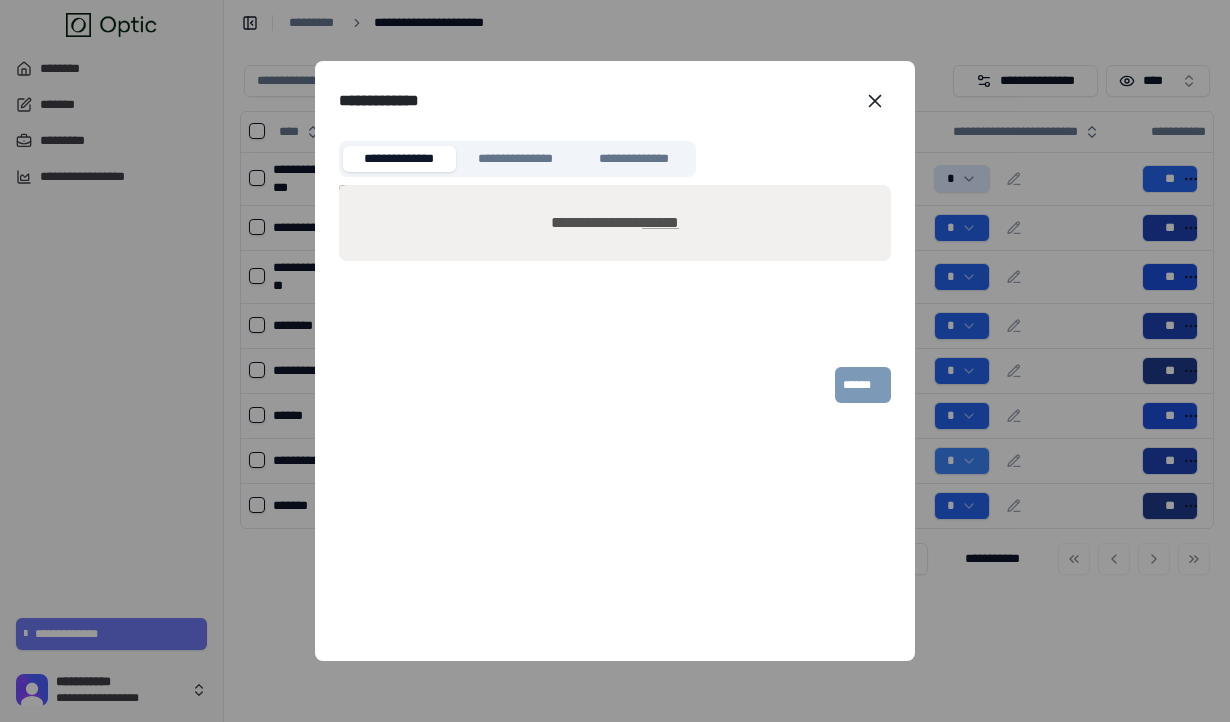 click 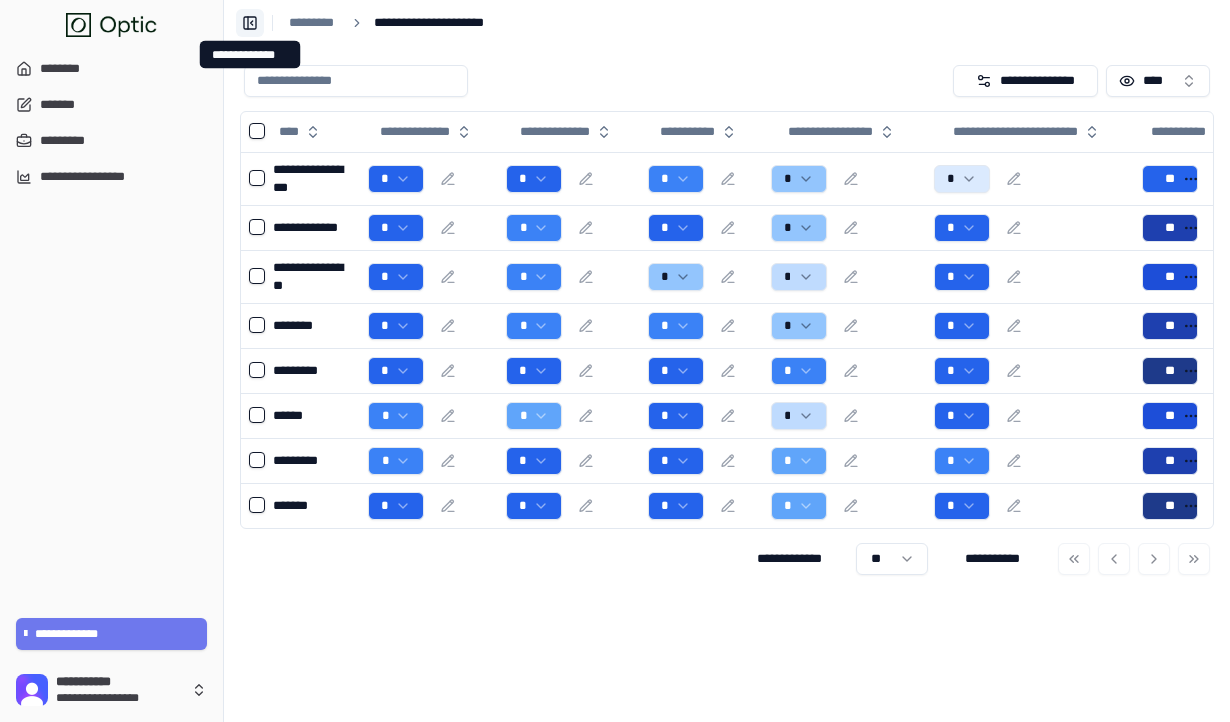 click on "**********" at bounding box center (250, 23) 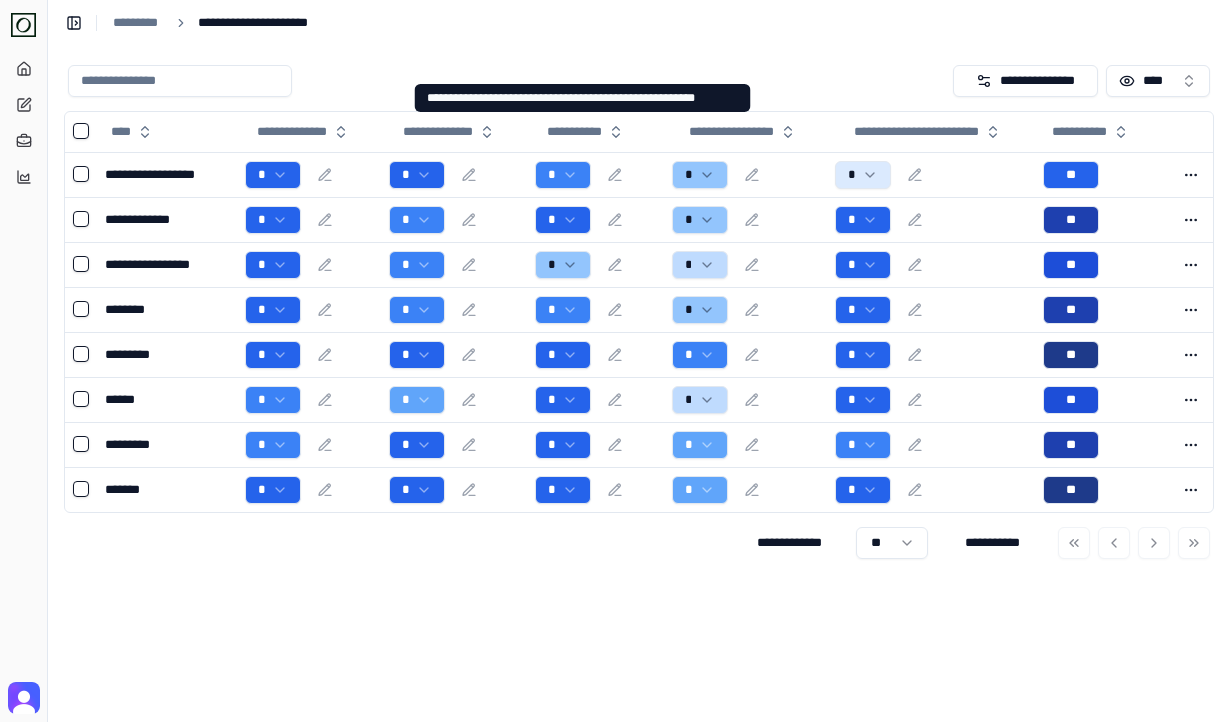click at bounding box center [506, 81] 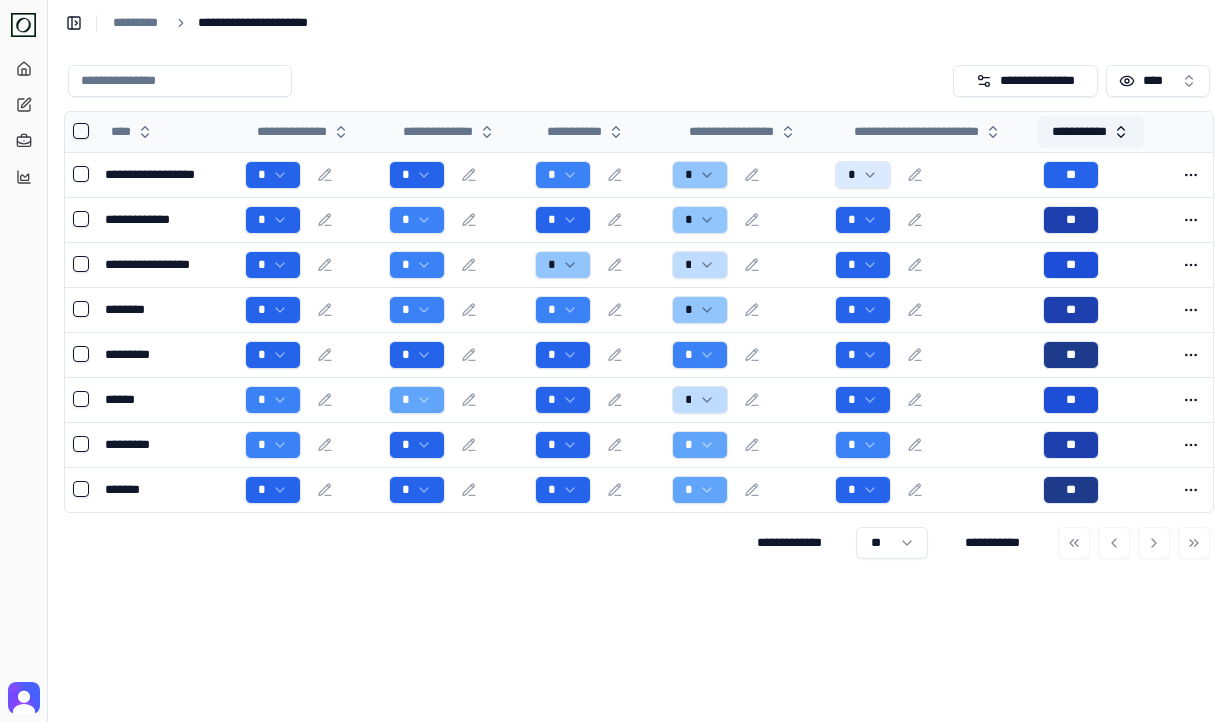click on "**********" at bounding box center (1091, 132) 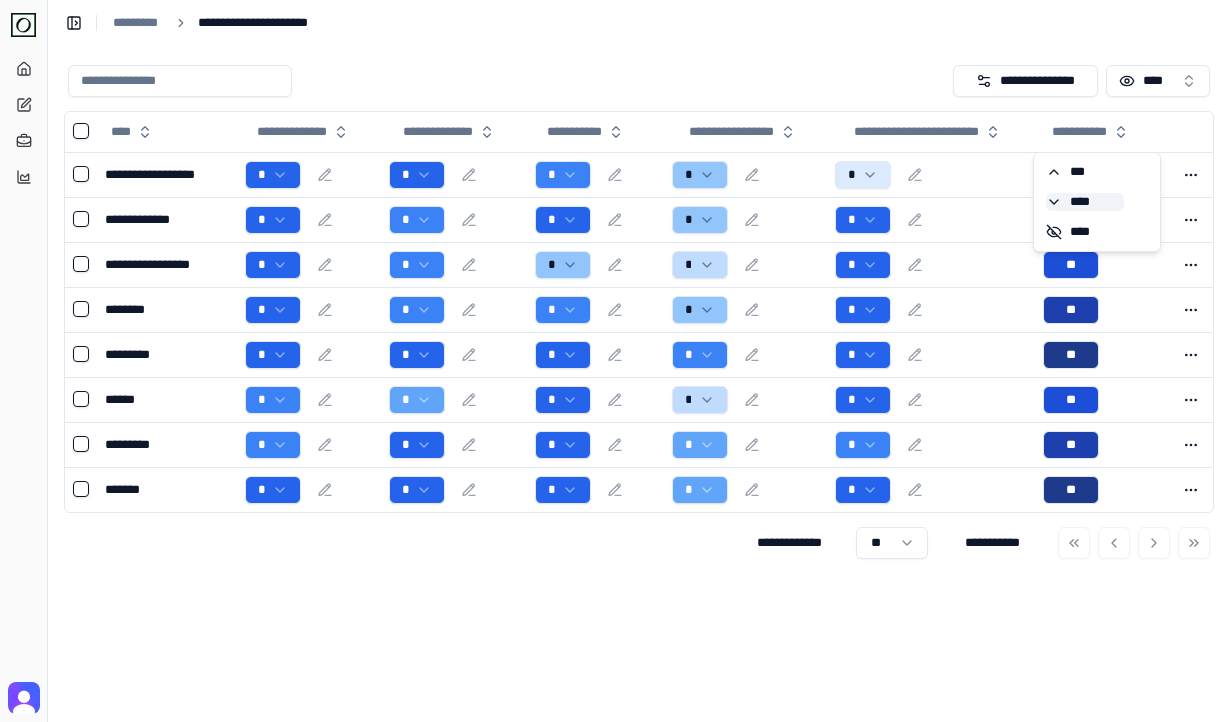 click on "****" at bounding box center (1085, 202) 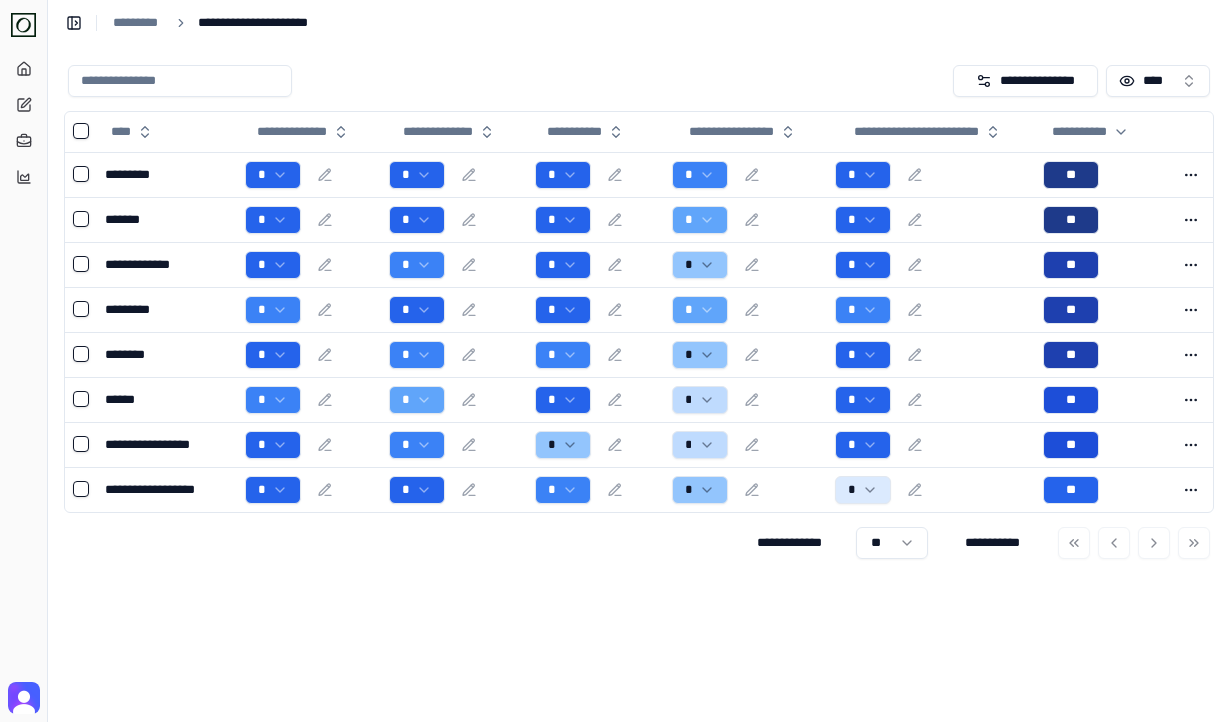 click on "**********" at bounding box center (639, 81) 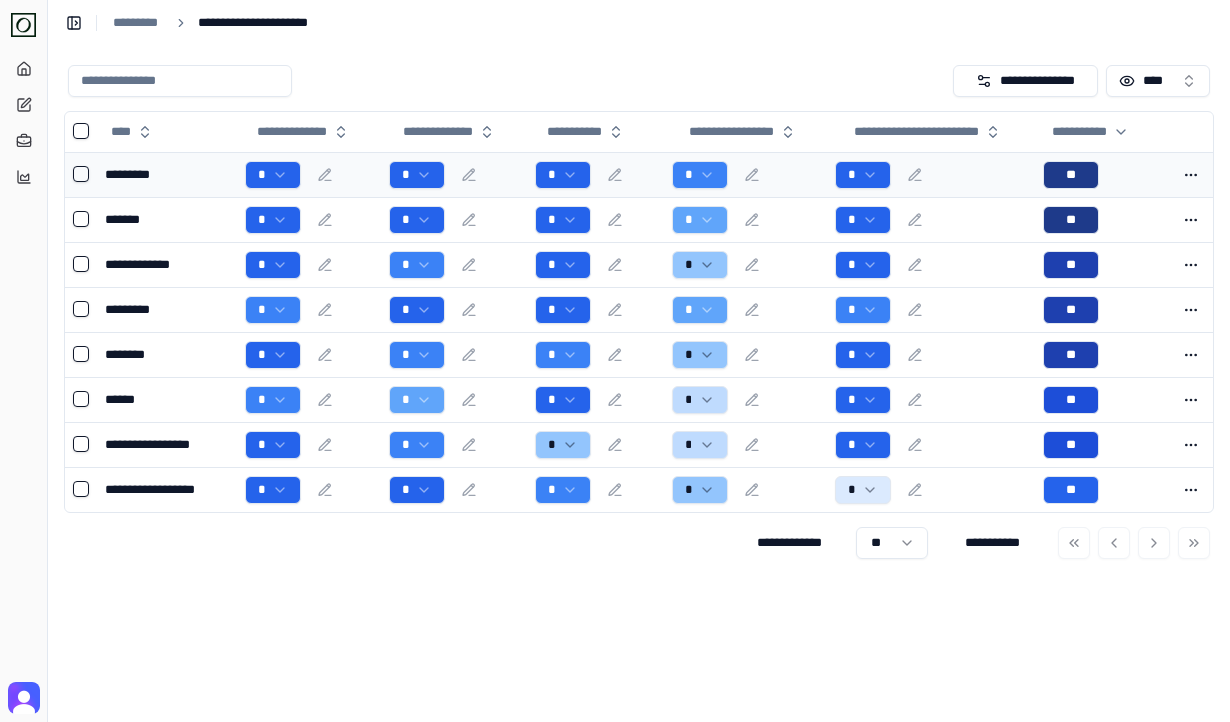 click on "*" at bounding box center (745, 174) 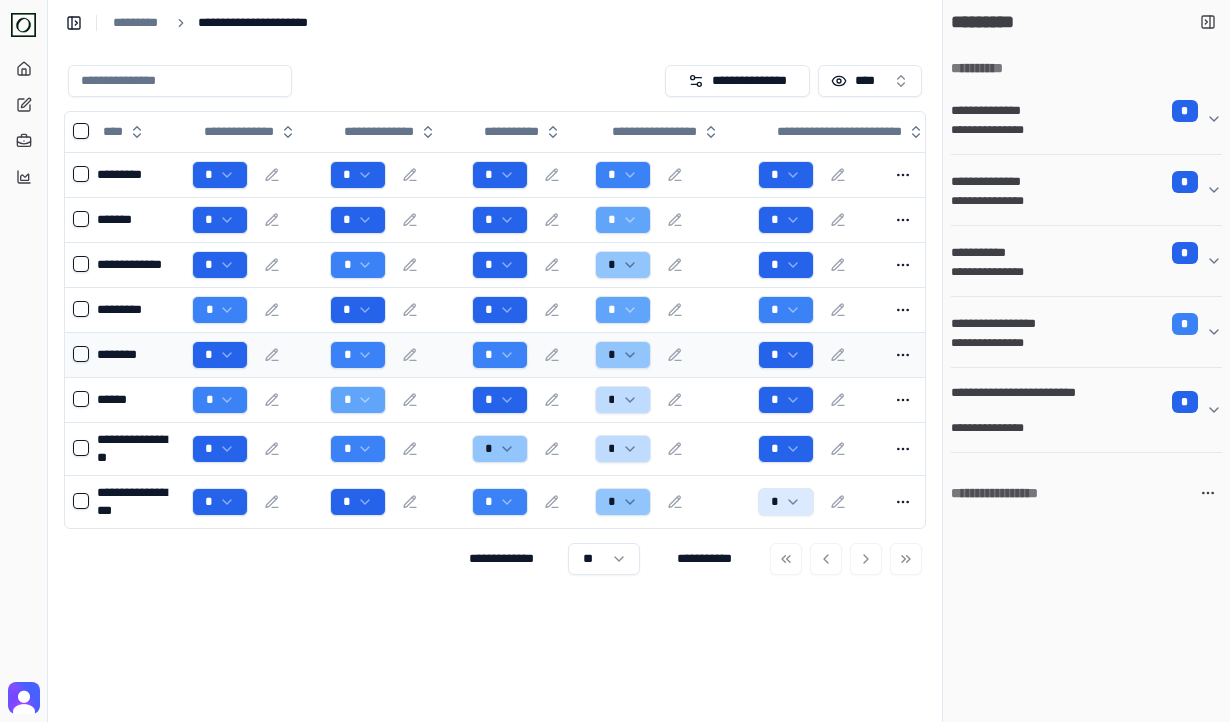 click on "********" at bounding box center [136, 354] 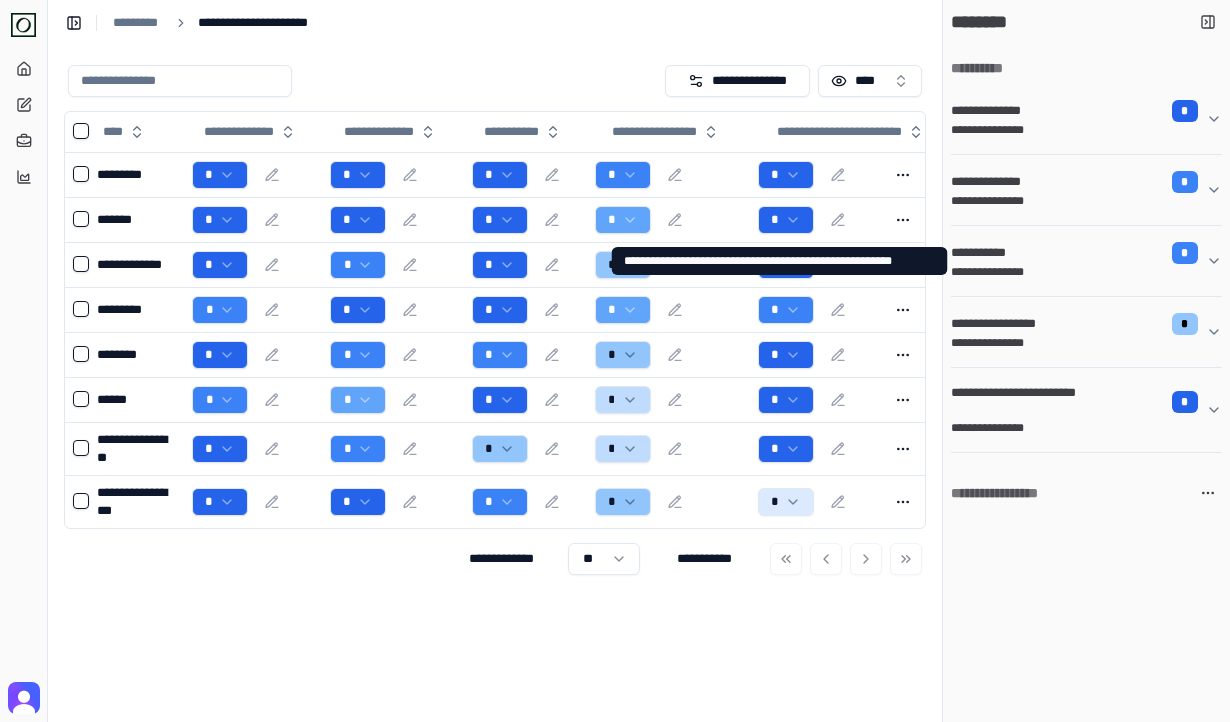 click on "**********" at bounding box center (1078, 272) 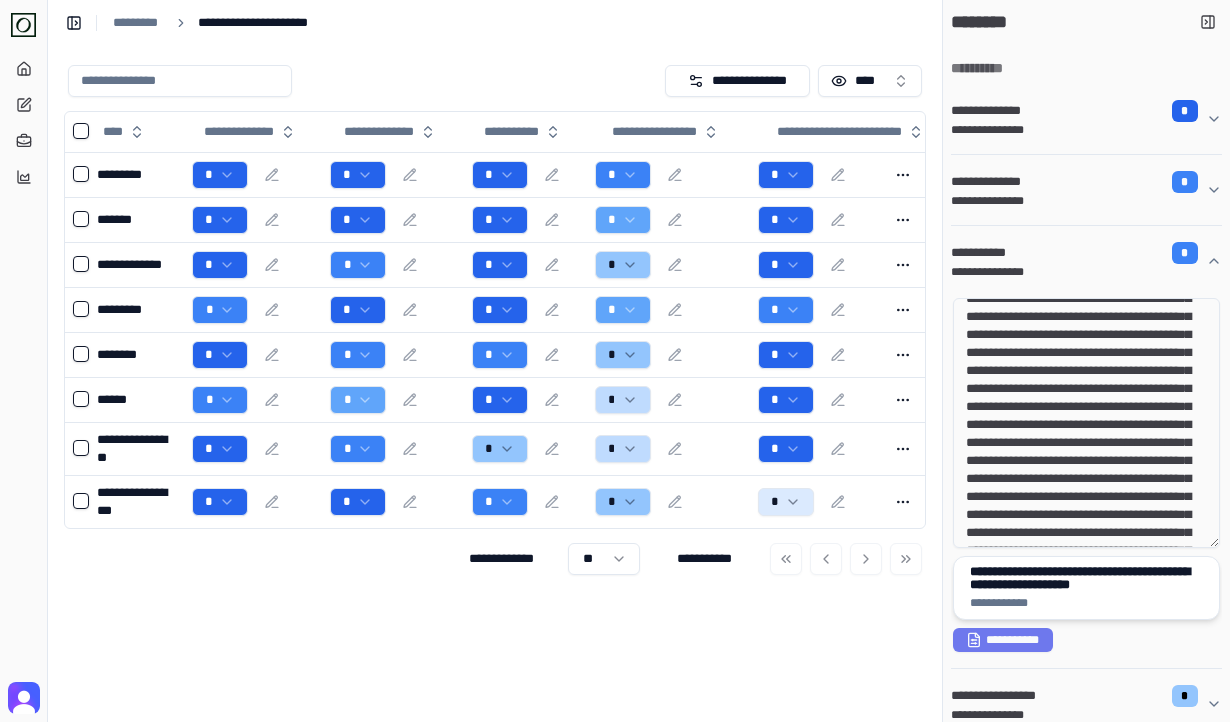 scroll, scrollTop: 114, scrollLeft: 0, axis: vertical 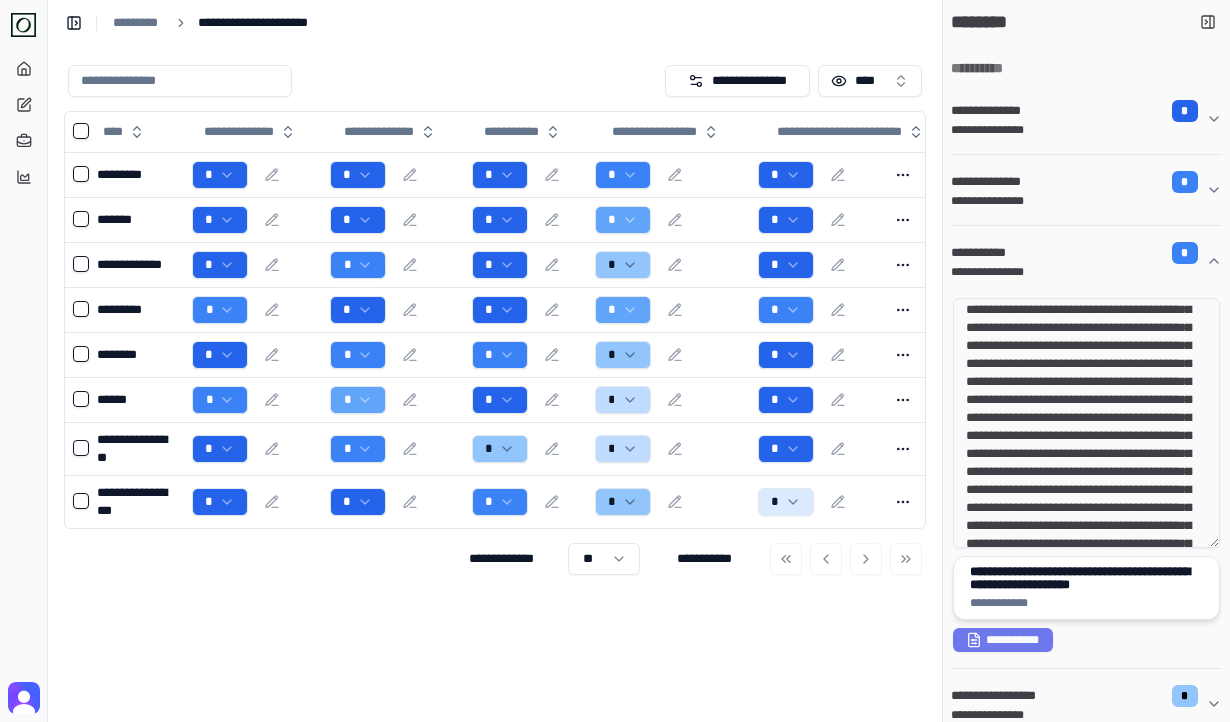 type 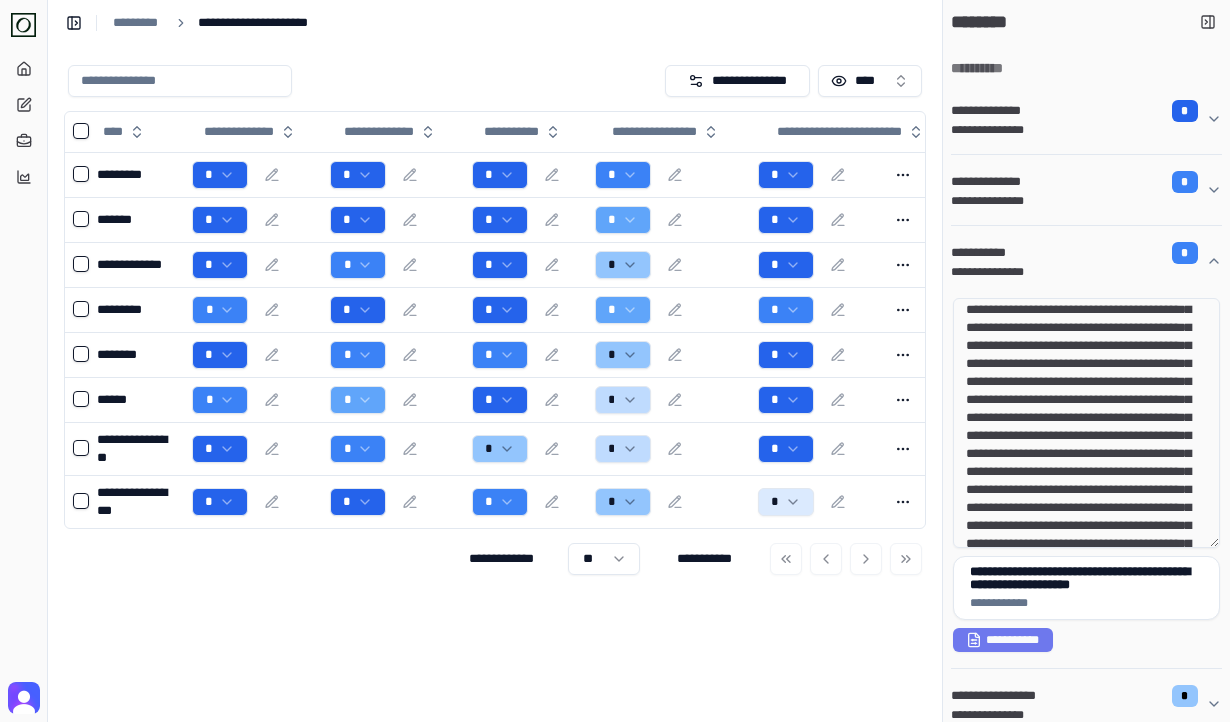 click on "**********" at bounding box center (495, 22) 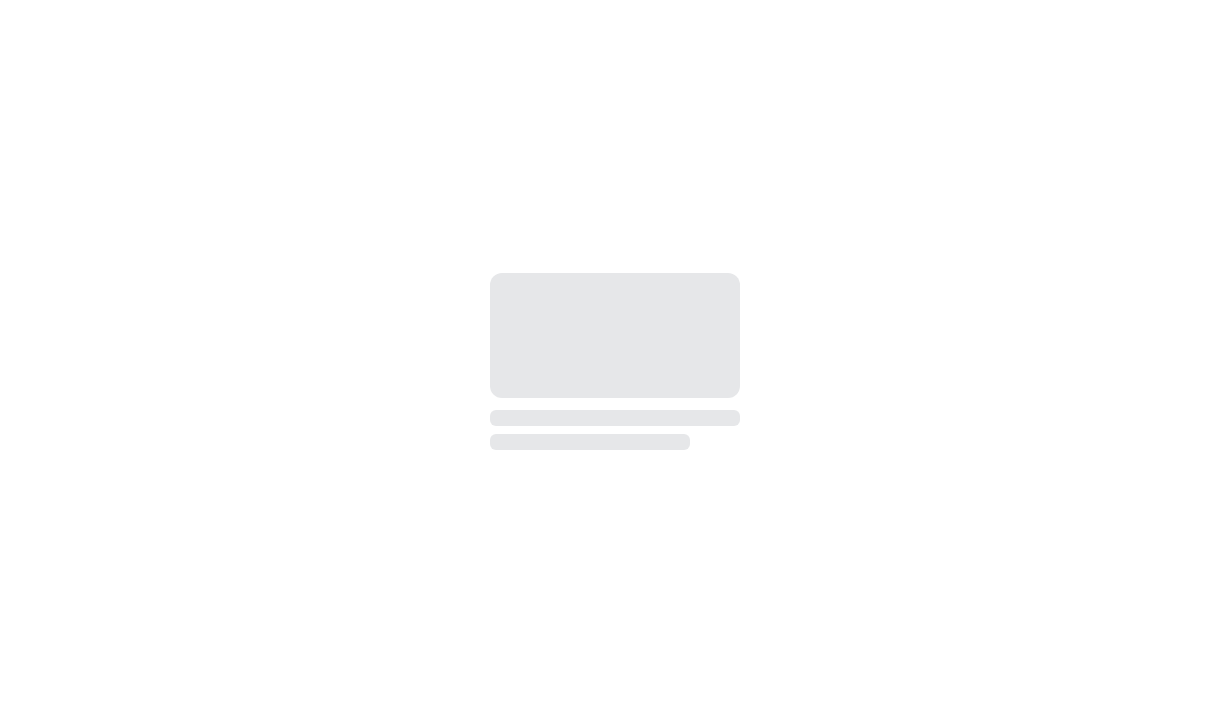 scroll, scrollTop: 0, scrollLeft: 0, axis: both 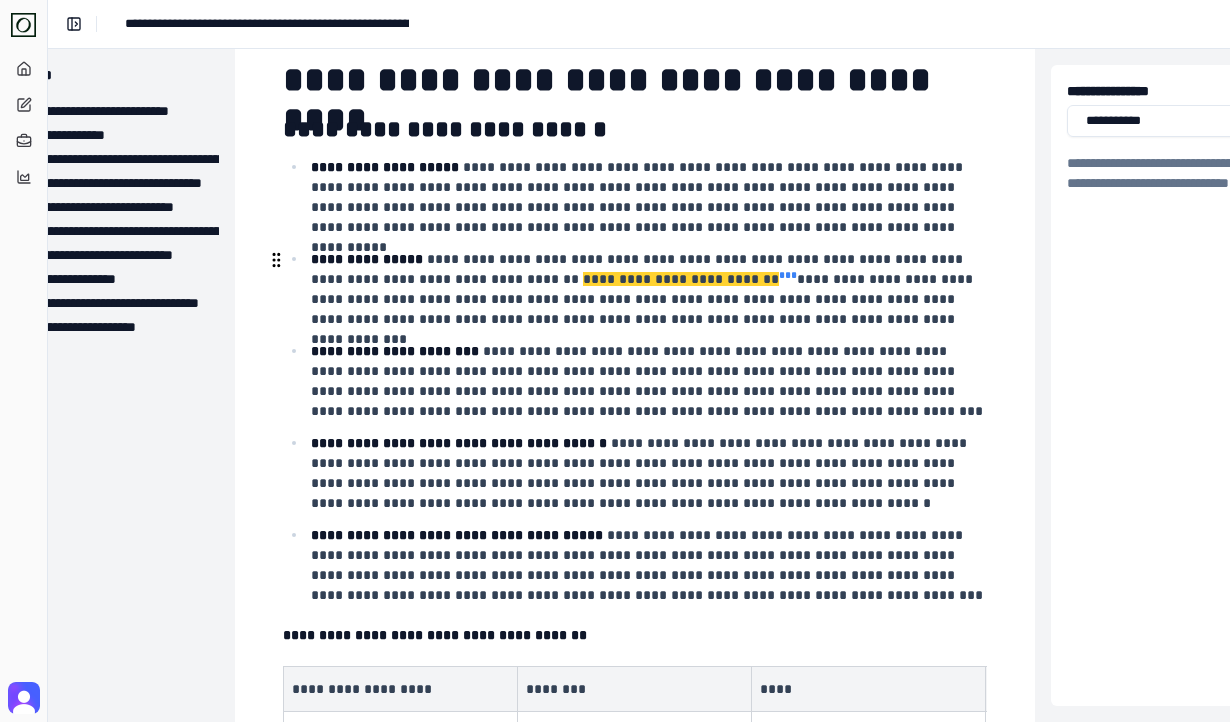 click on "* * *" at bounding box center [788, 275] 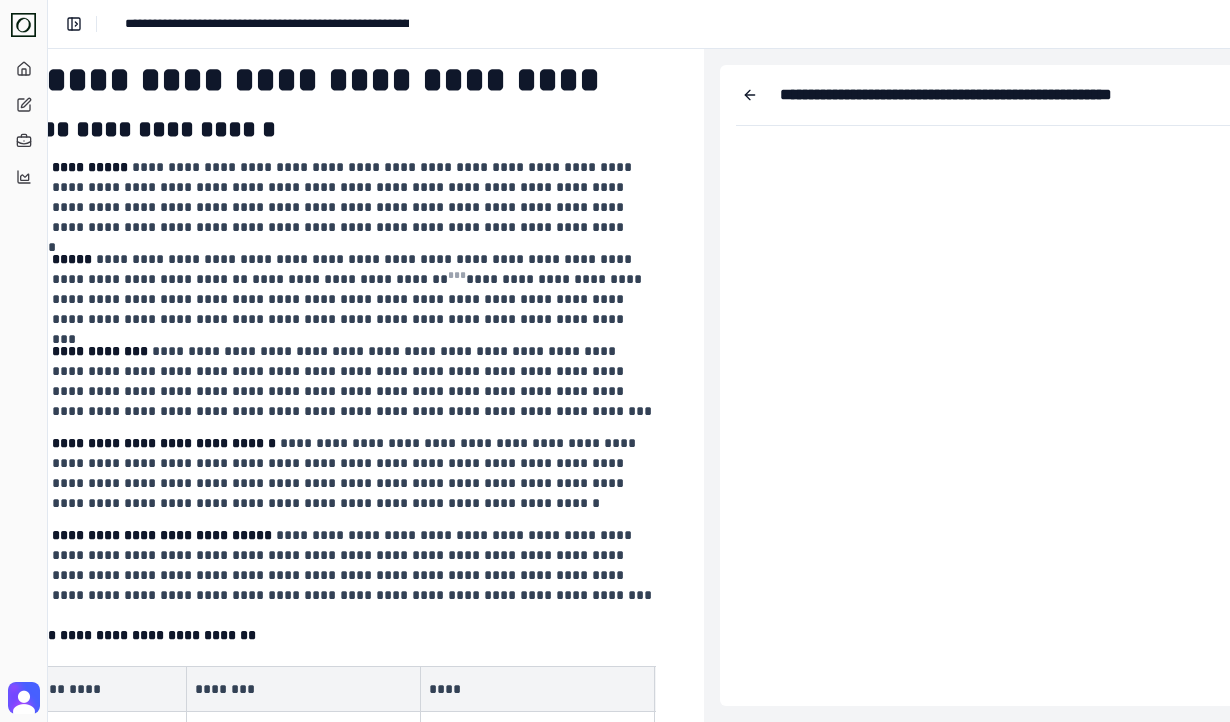 scroll, scrollTop: 64, scrollLeft: 544, axis: both 